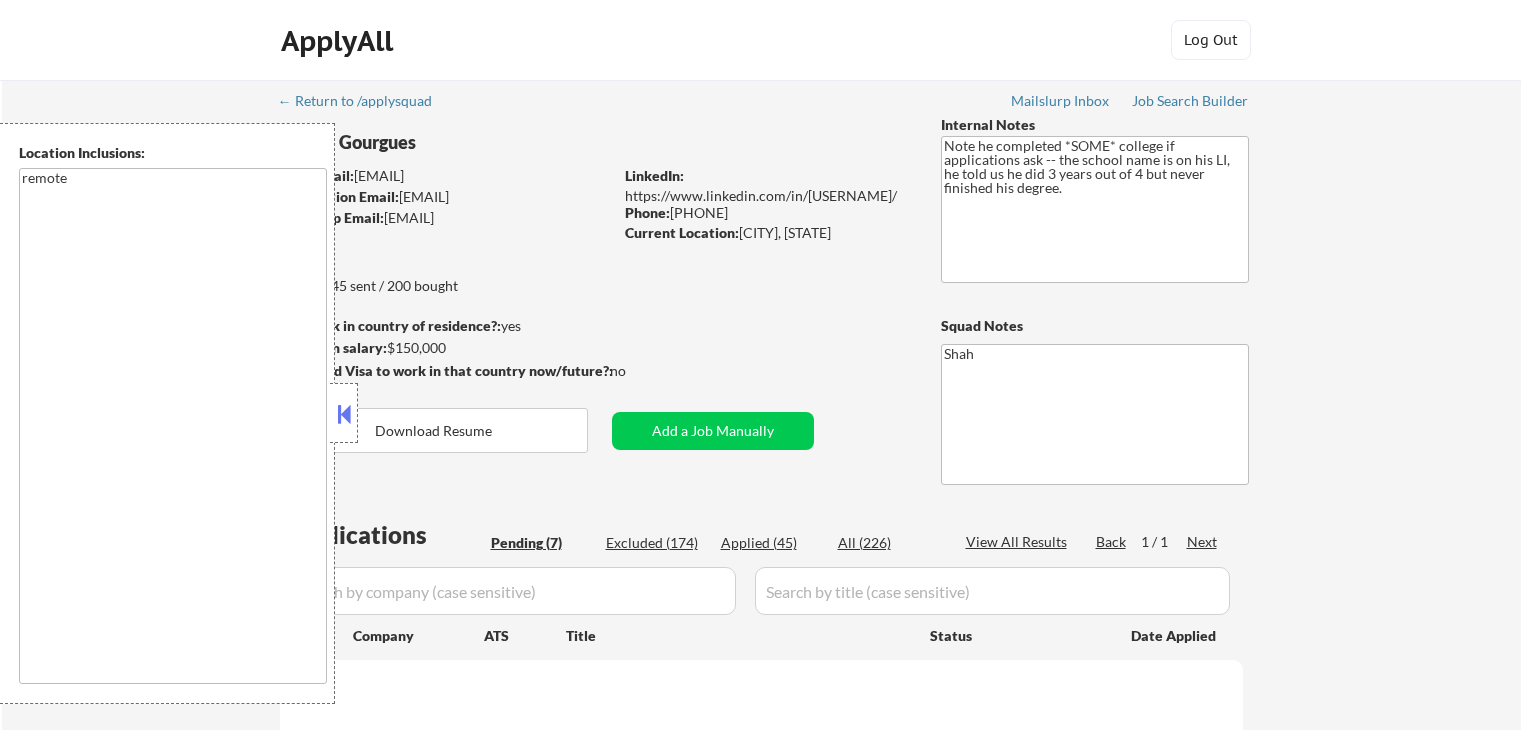 scroll, scrollTop: 0, scrollLeft: 0, axis: both 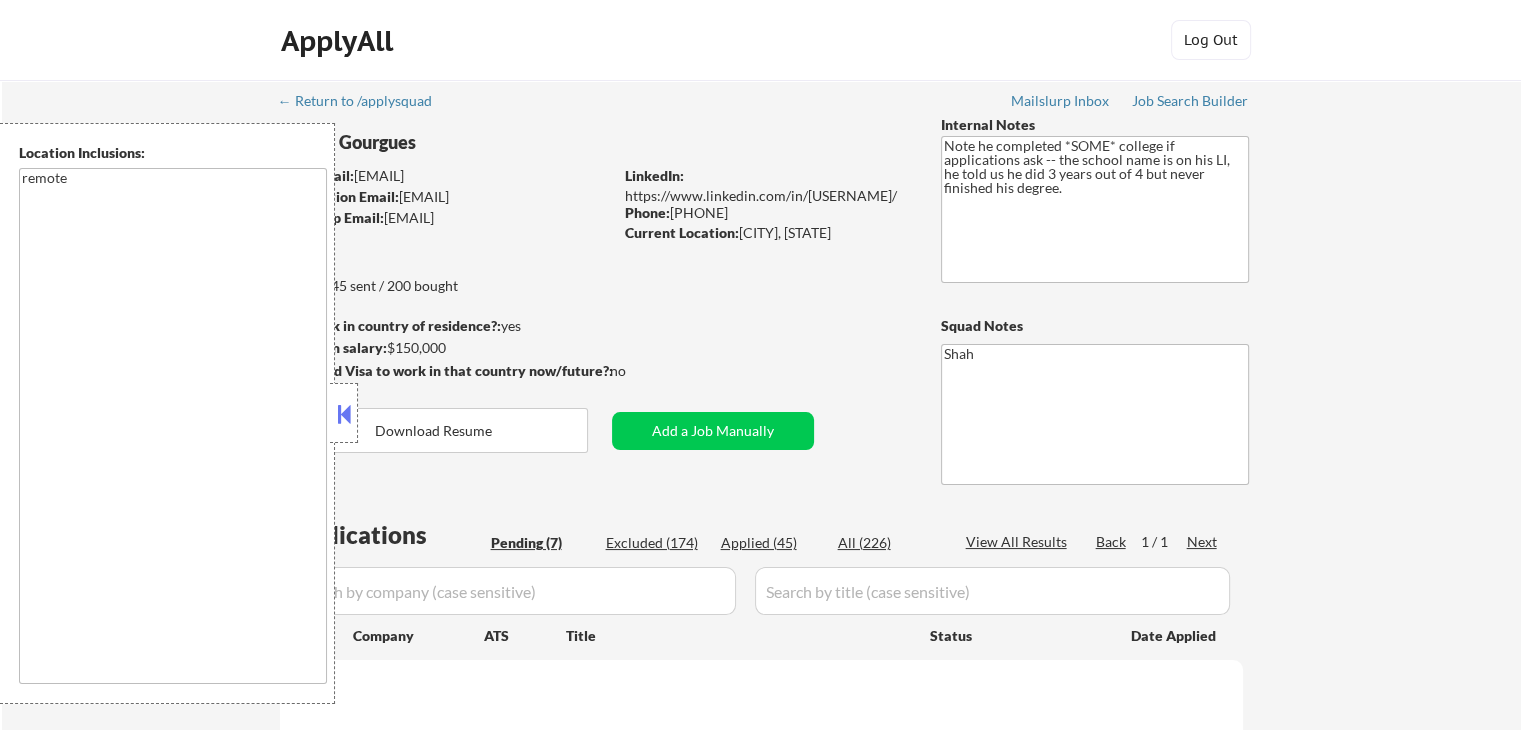 select on ""pending"" 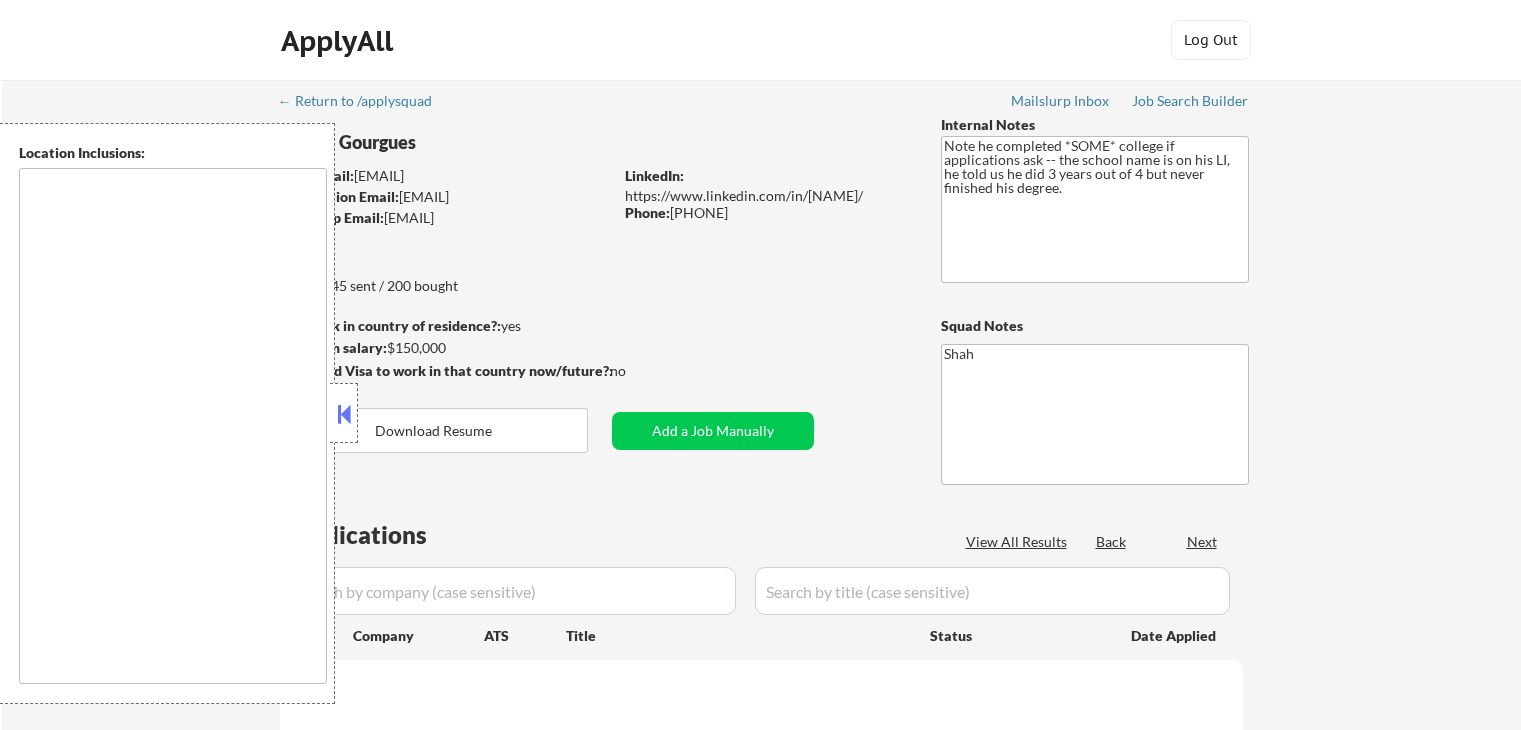 scroll, scrollTop: 0, scrollLeft: 0, axis: both 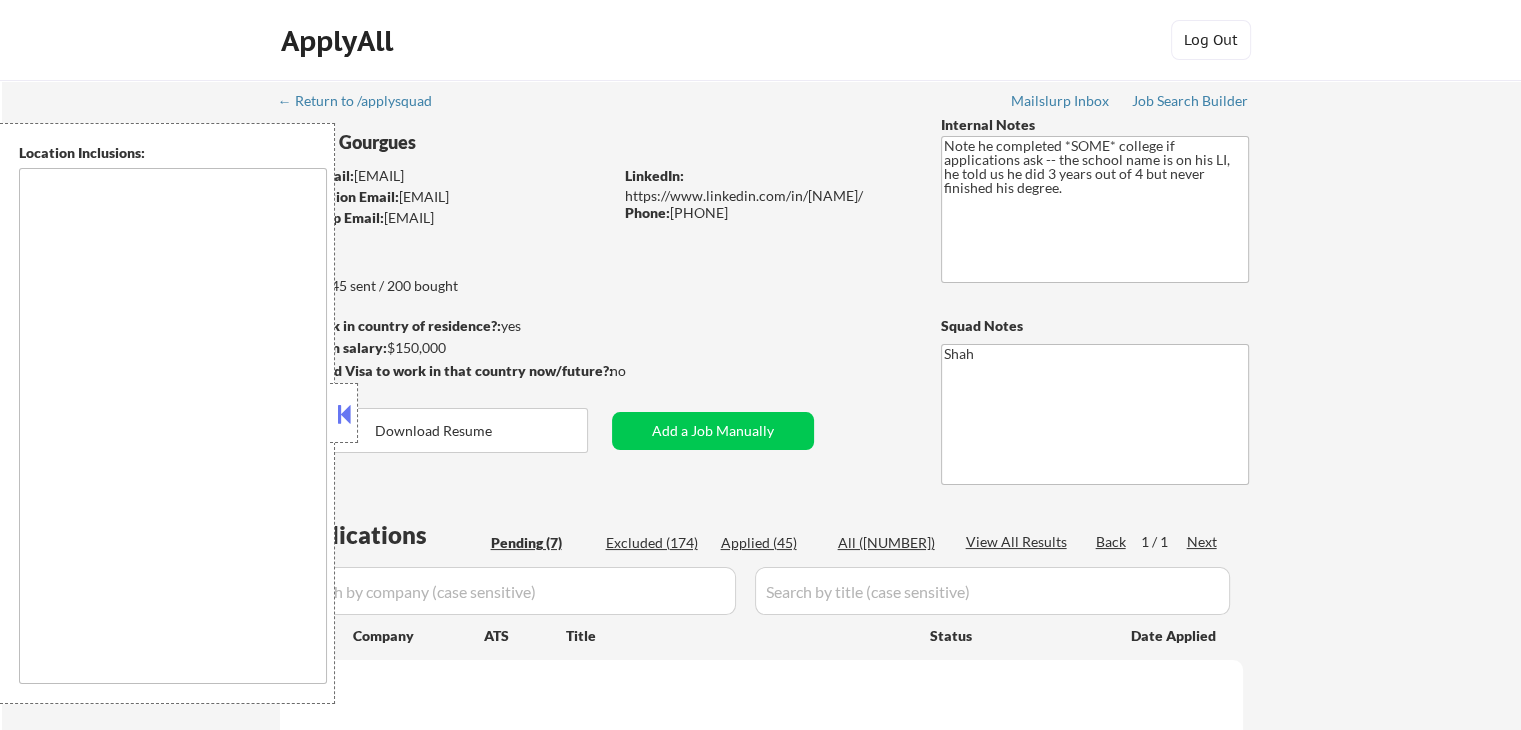 select on ""pending"" 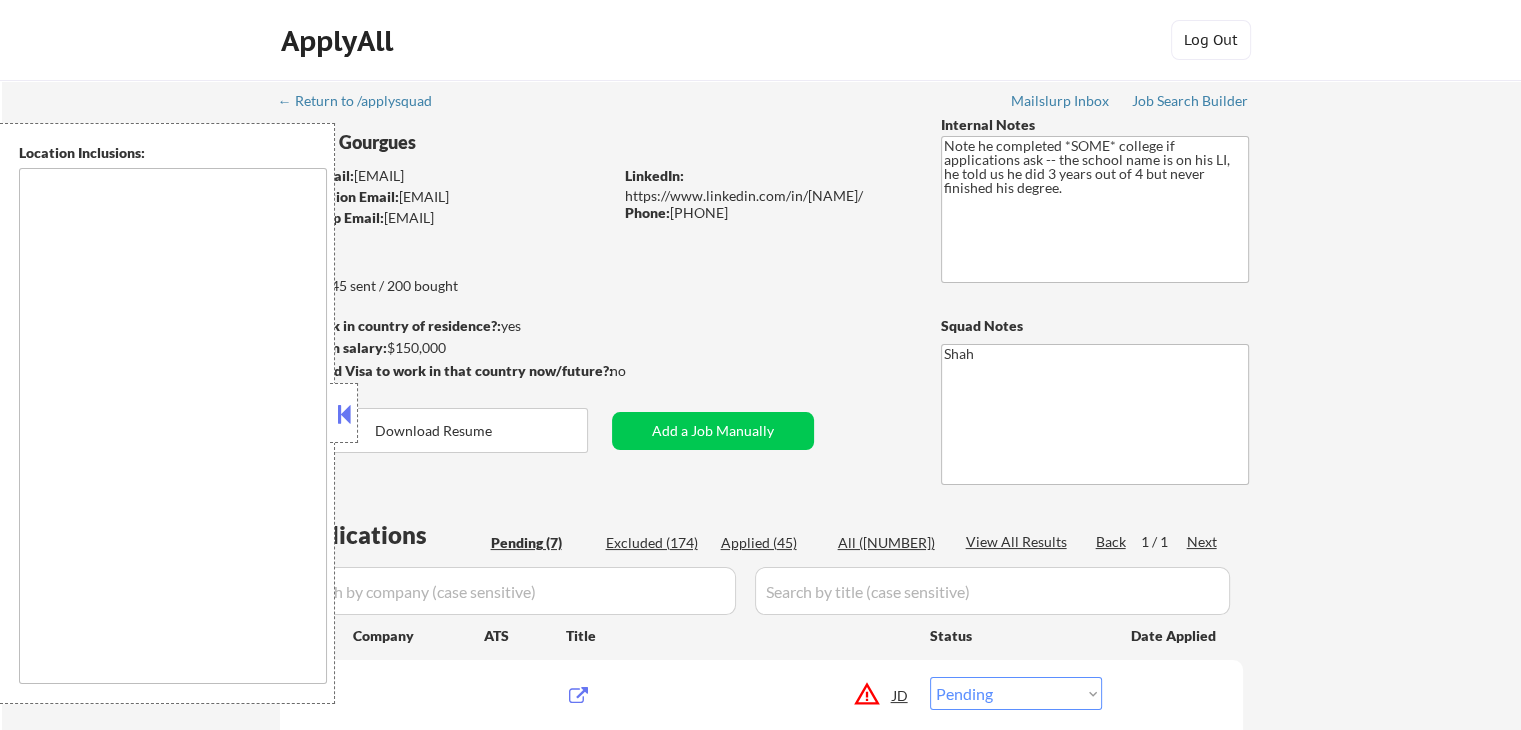type on "remote" 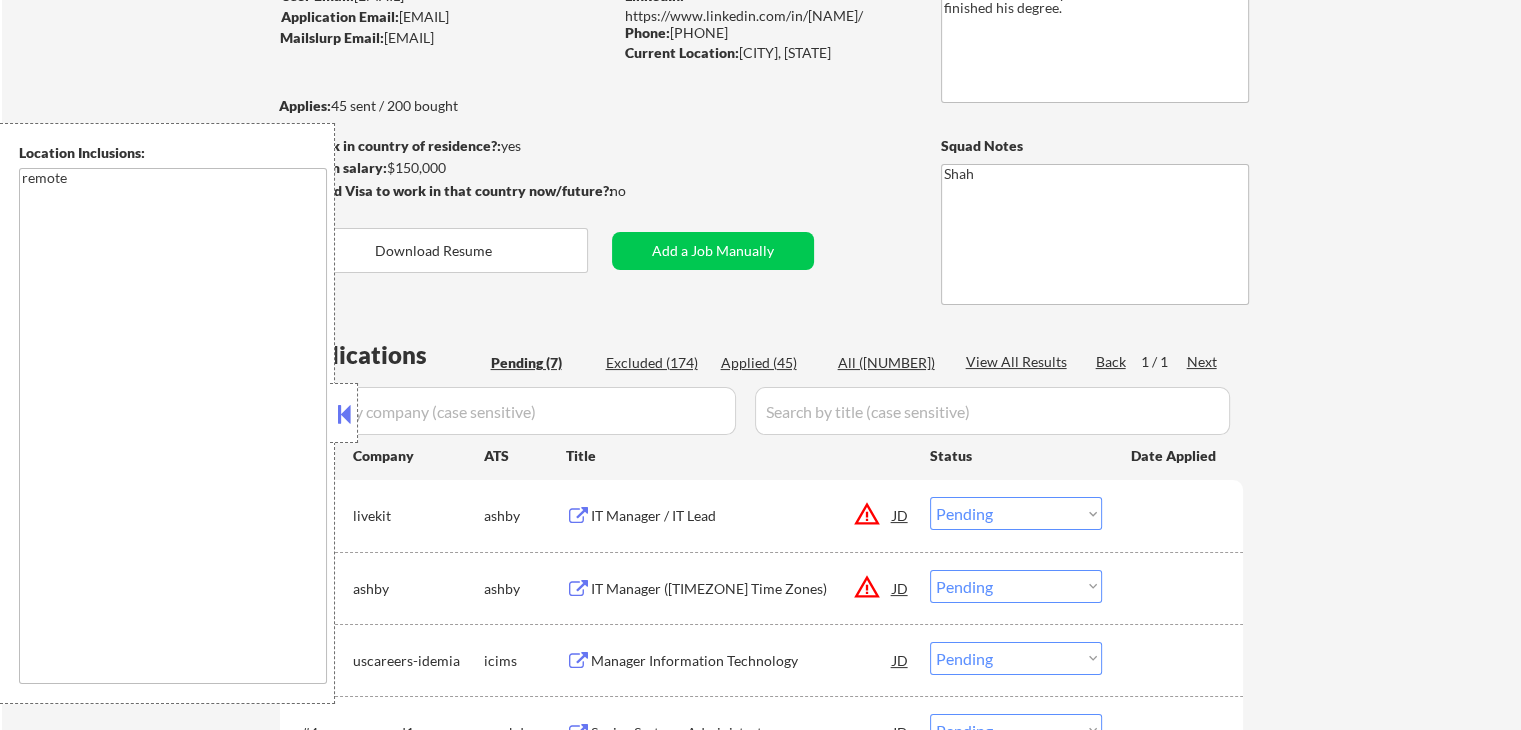 scroll, scrollTop: 300, scrollLeft: 0, axis: vertical 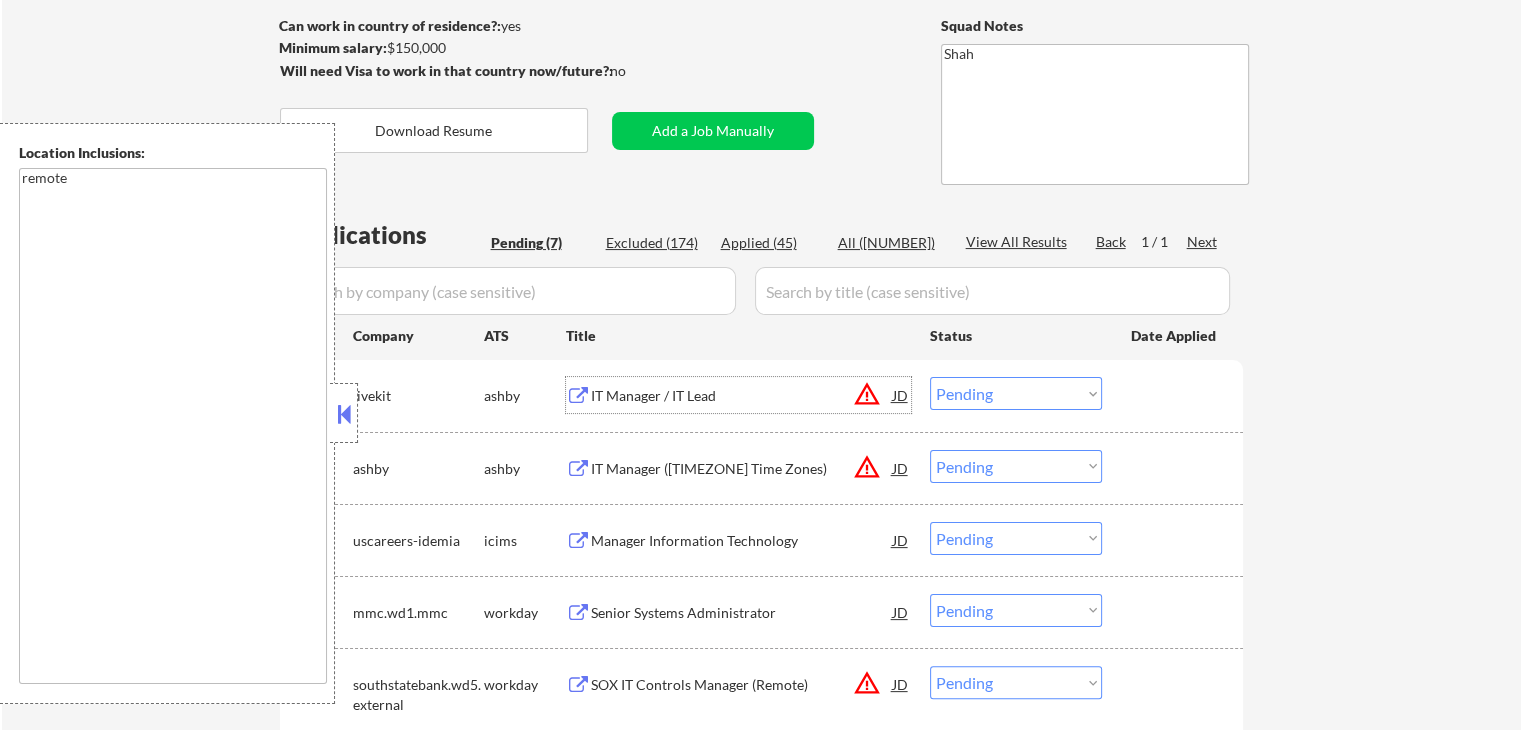 click on "IT Manager / IT Lead" at bounding box center (742, 396) 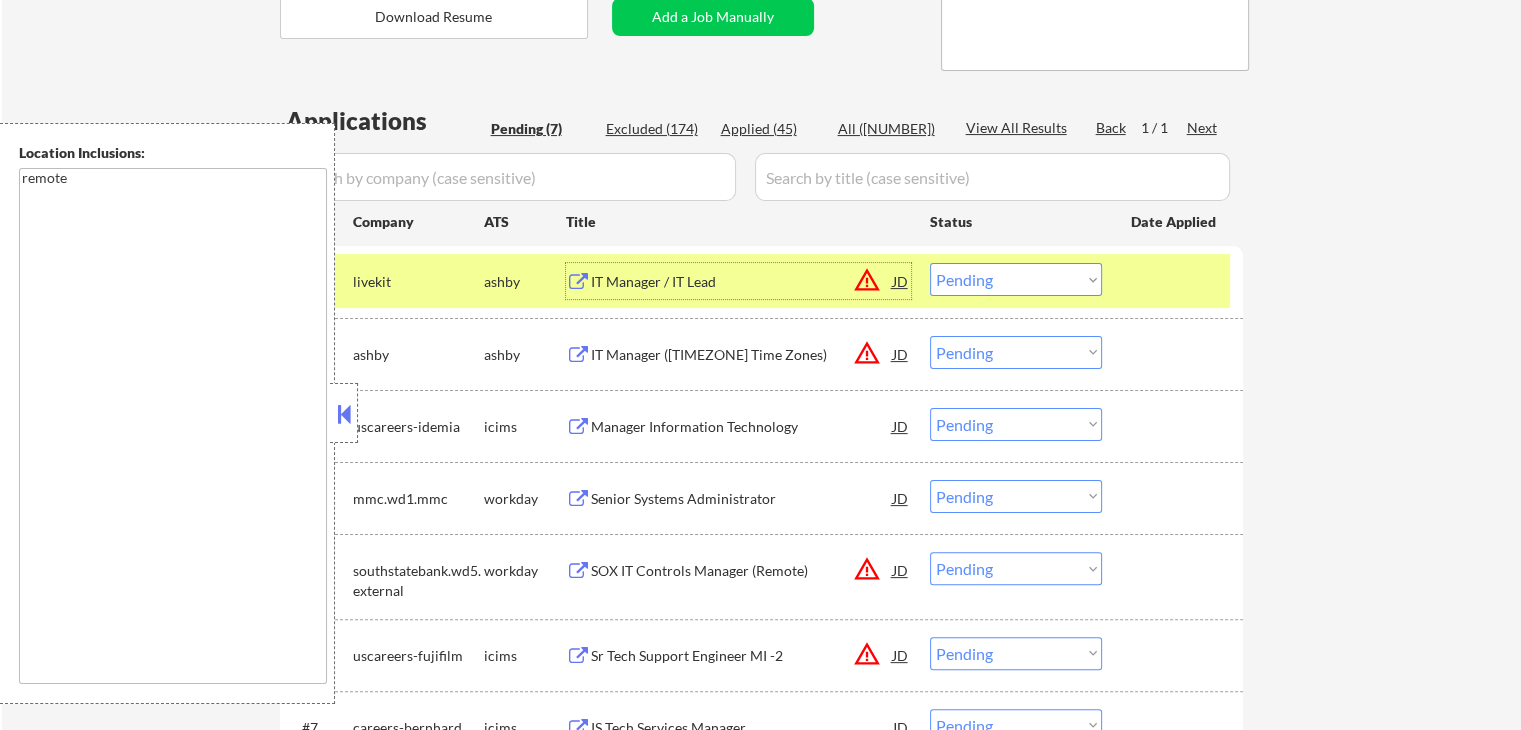 scroll, scrollTop: 500, scrollLeft: 0, axis: vertical 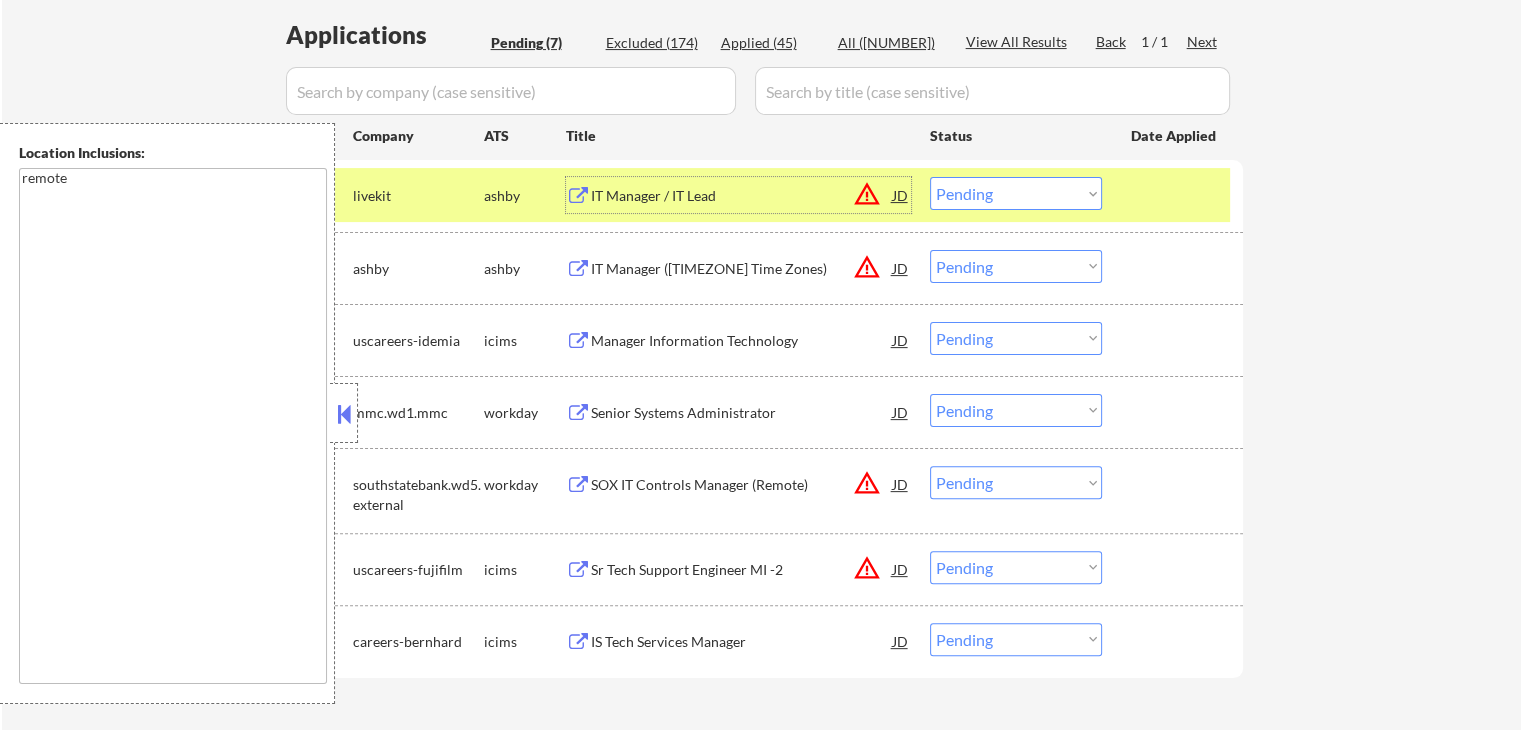 click on "IT Manager ([TIMEZONE] Time Zones)" at bounding box center [742, 269] 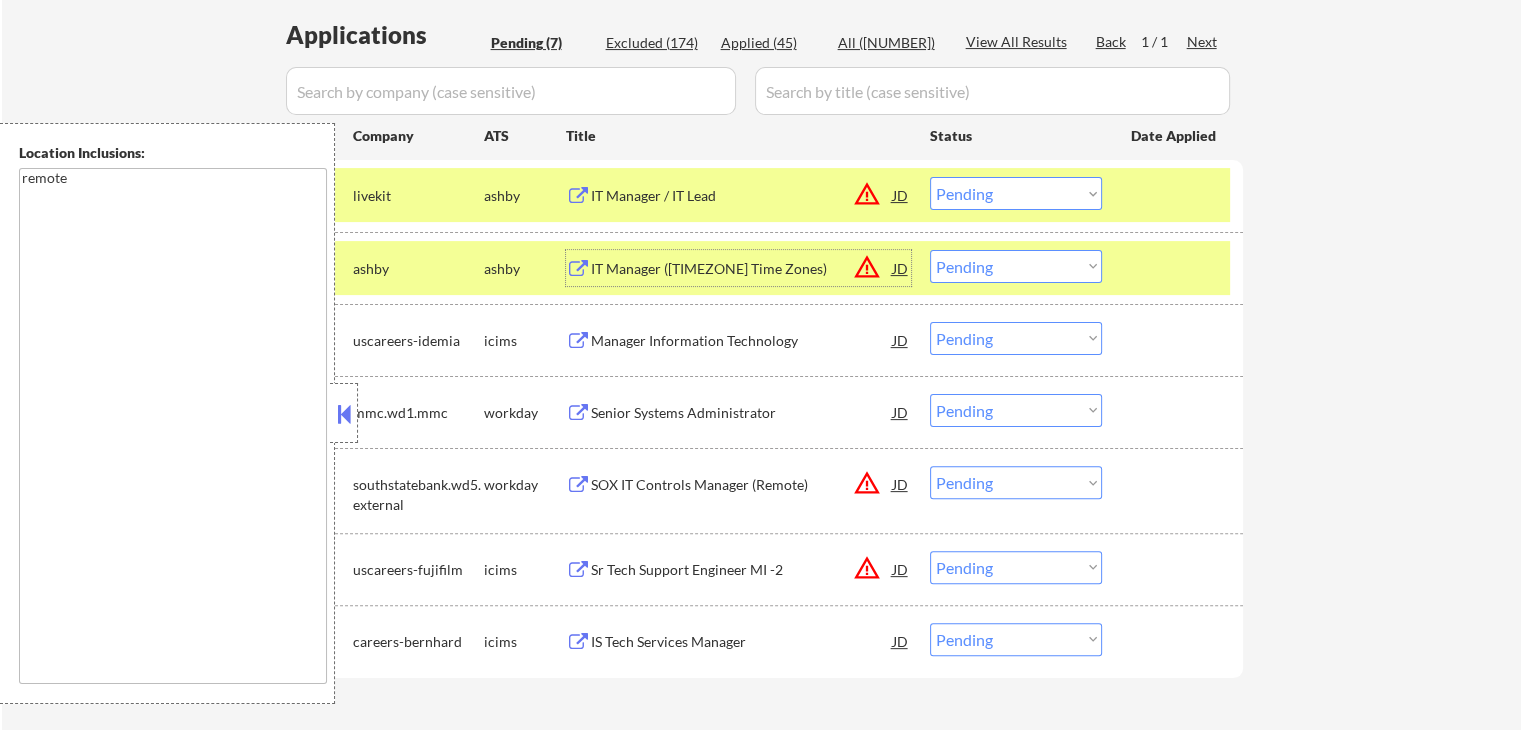click on "Choose an option... Pending Applied Excluded (Questions) Excluded (Expired) Excluded (Location) Excluded (Bad Match) Excluded (Blocklist) Excluded (Salary) Excluded (Other)" at bounding box center [1016, 266] 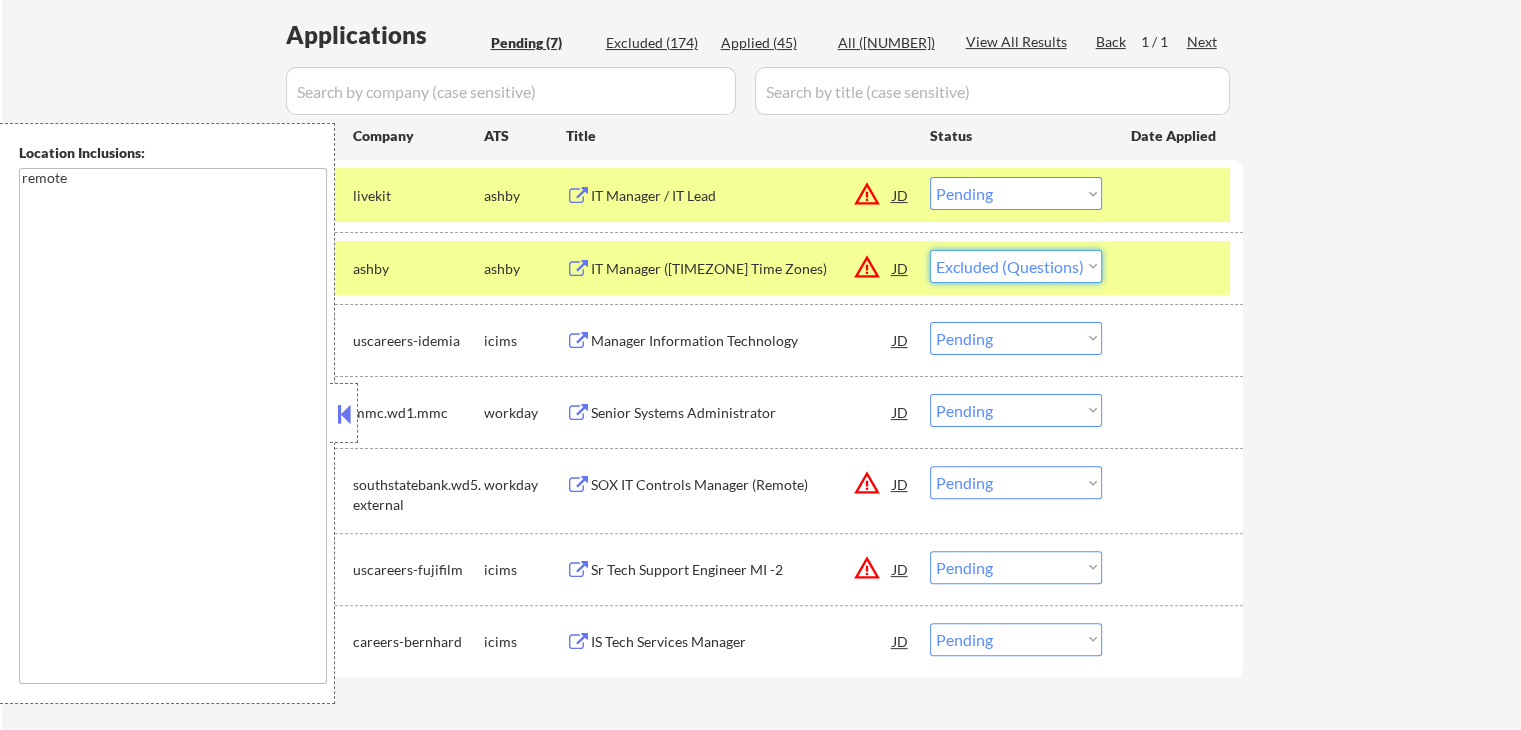 click on "Choose an option... Pending Applied Excluded (Questions) Excluded (Expired) Excluded (Location) Excluded (Bad Match) Excluded (Blocklist) Excluded (Salary) Excluded (Other)" at bounding box center [1016, 266] 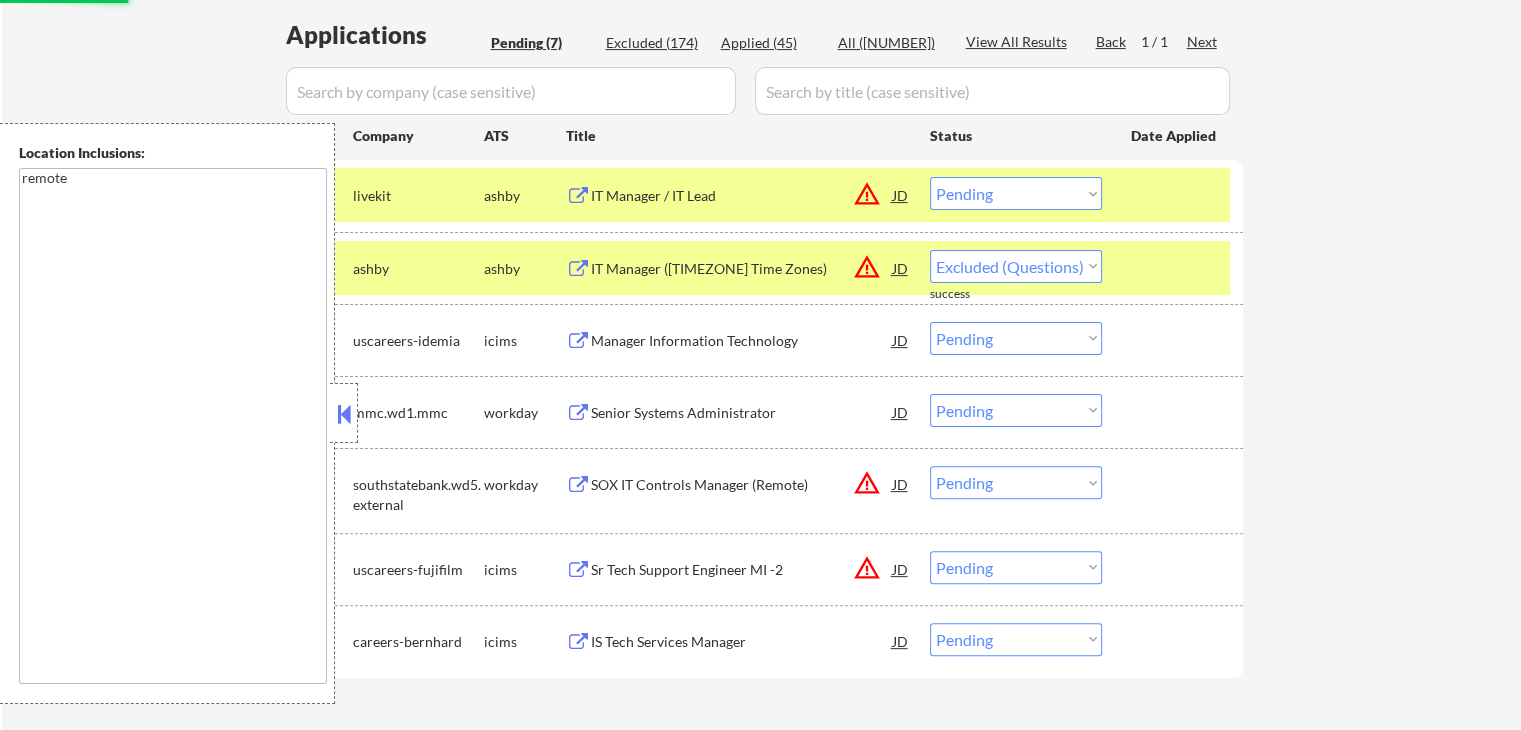 select on ""pending"" 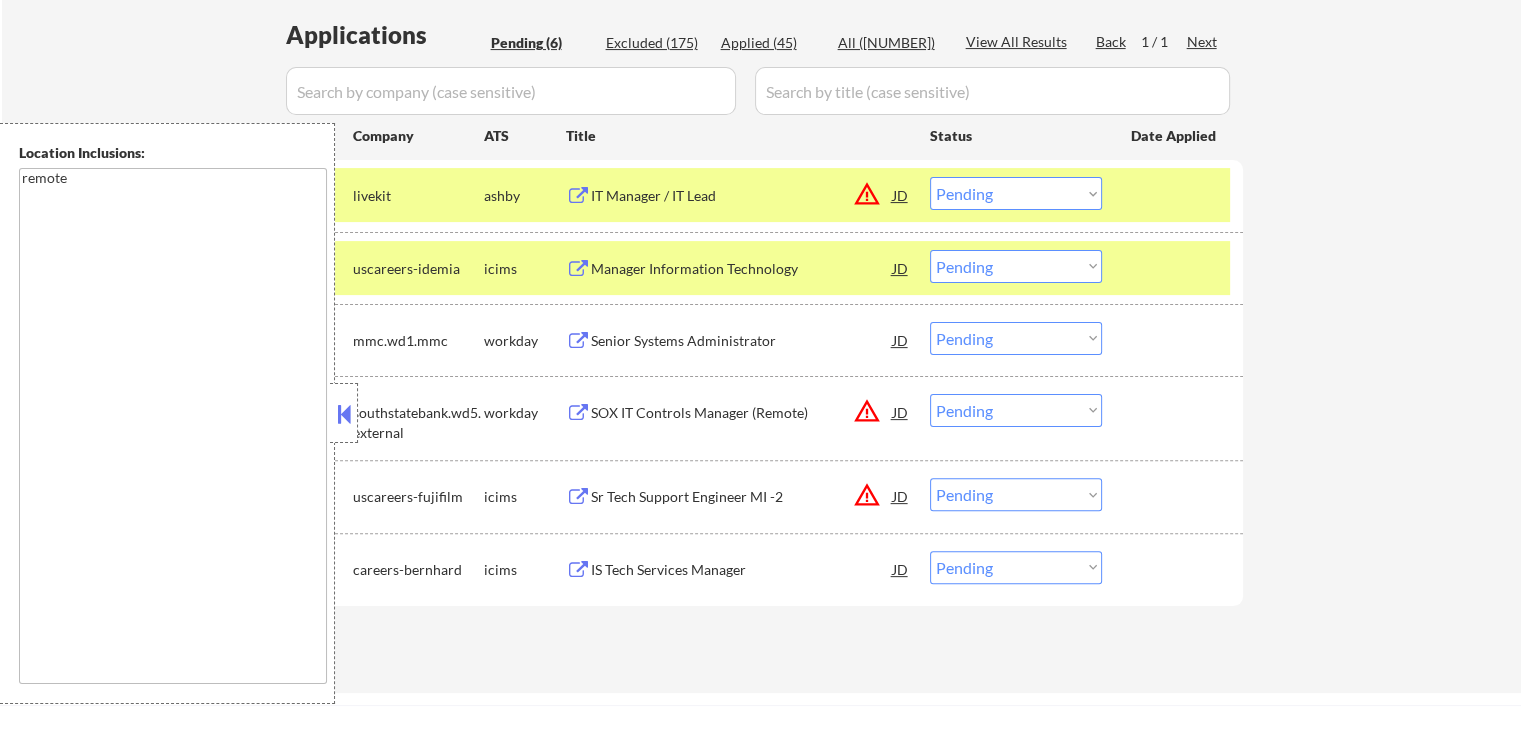click on "IT Manager / IT Lead" at bounding box center (742, 196) 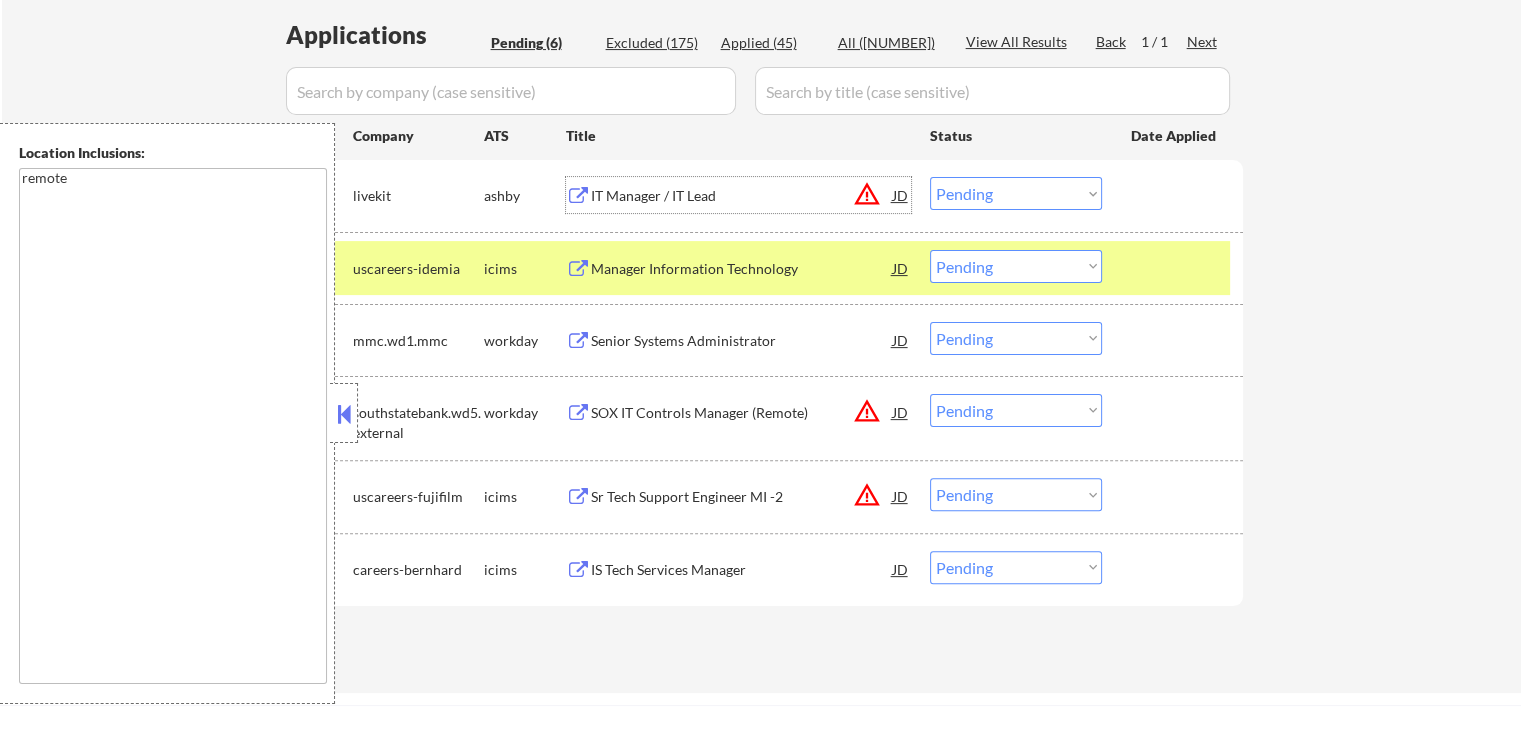click on "Choose an option... Pending Applied Excluded (Questions) Excluded (Expired) Excluded (Location) Excluded (Bad Match) Excluded (Blocklist) Excluded (Salary) Excluded (Other)" at bounding box center (1016, 193) 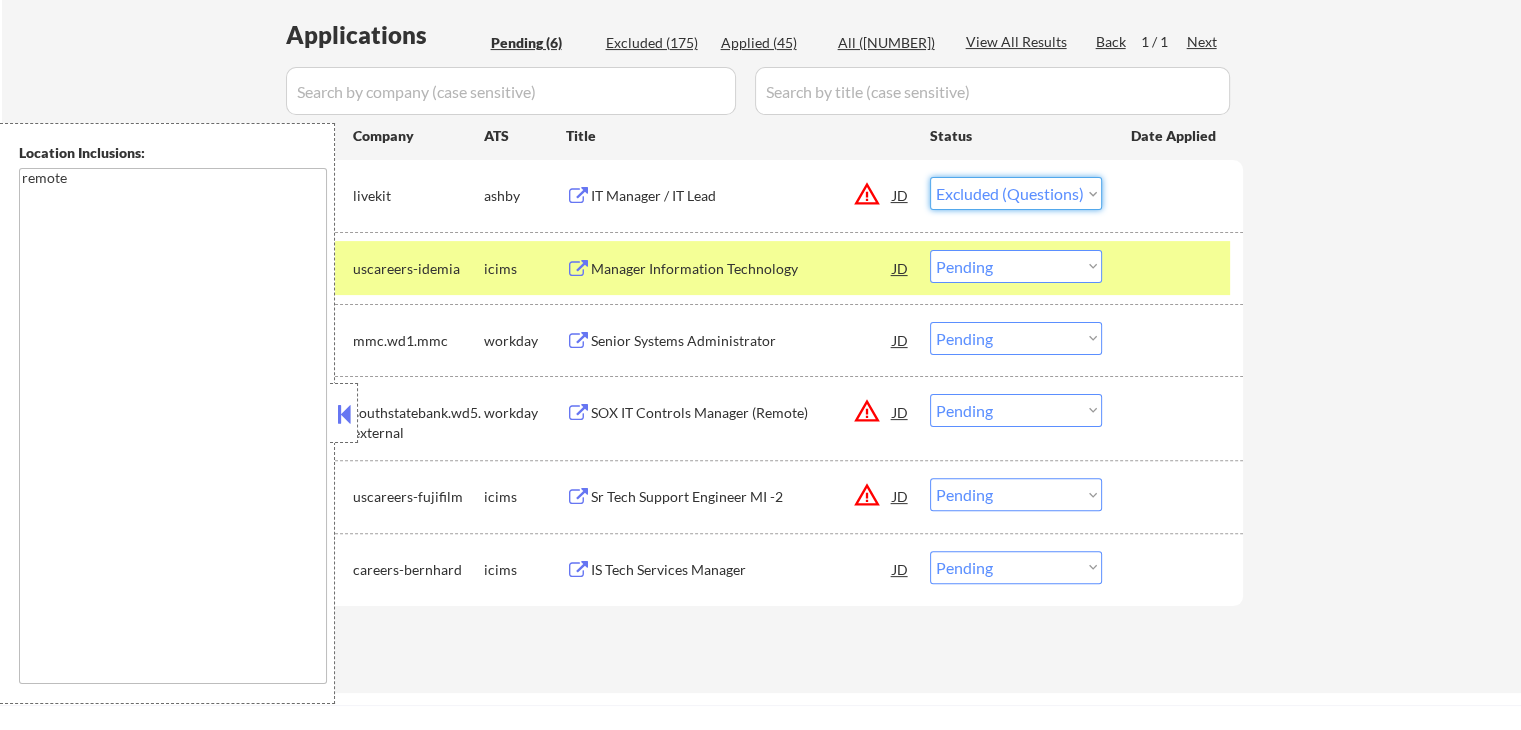 click on "Choose an option... Pending Applied Excluded (Questions) Excluded (Expired) Excluded (Location) Excluded (Bad Match) Excluded (Blocklist) Excluded (Salary) Excluded (Other)" at bounding box center (1016, 193) 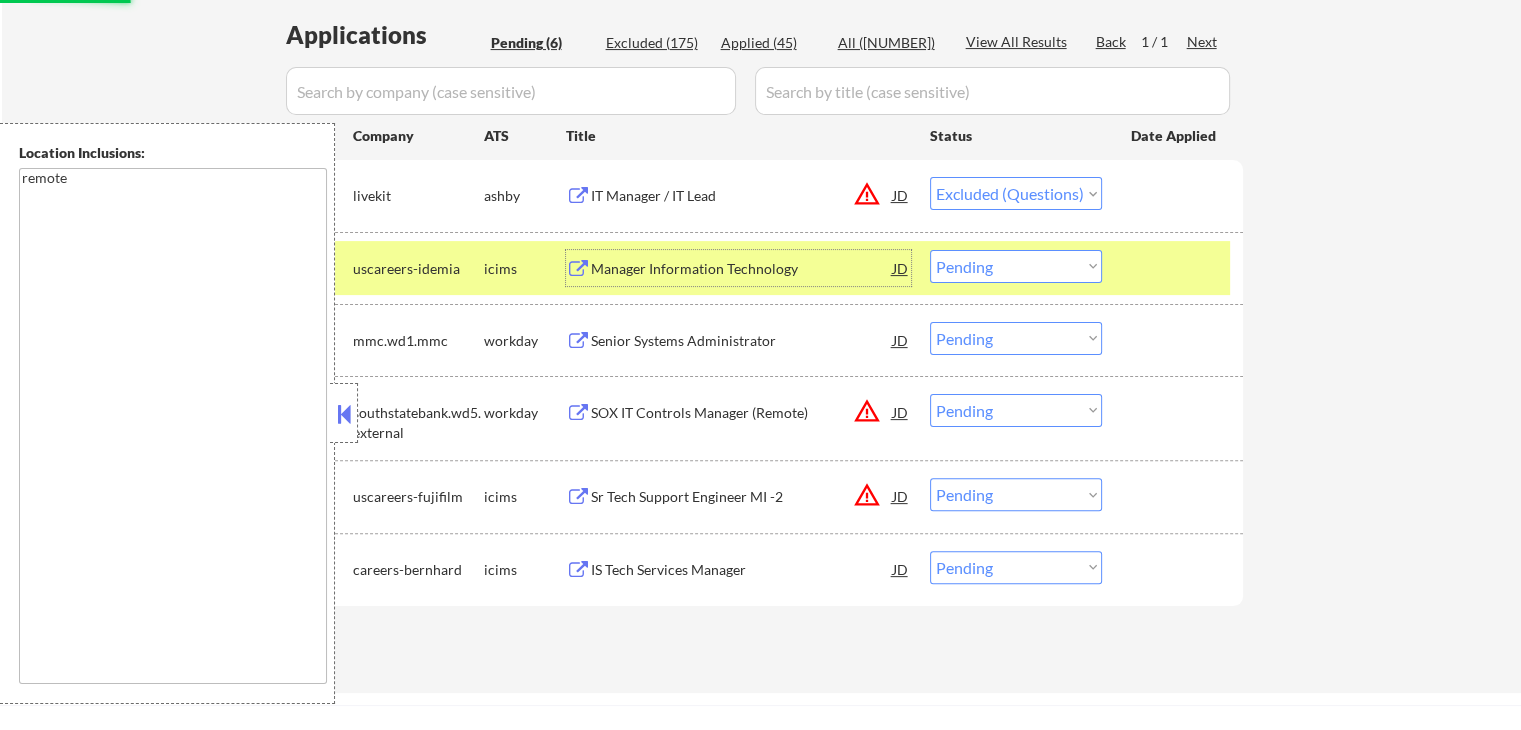 click on "Manager Information Technology" at bounding box center [742, 269] 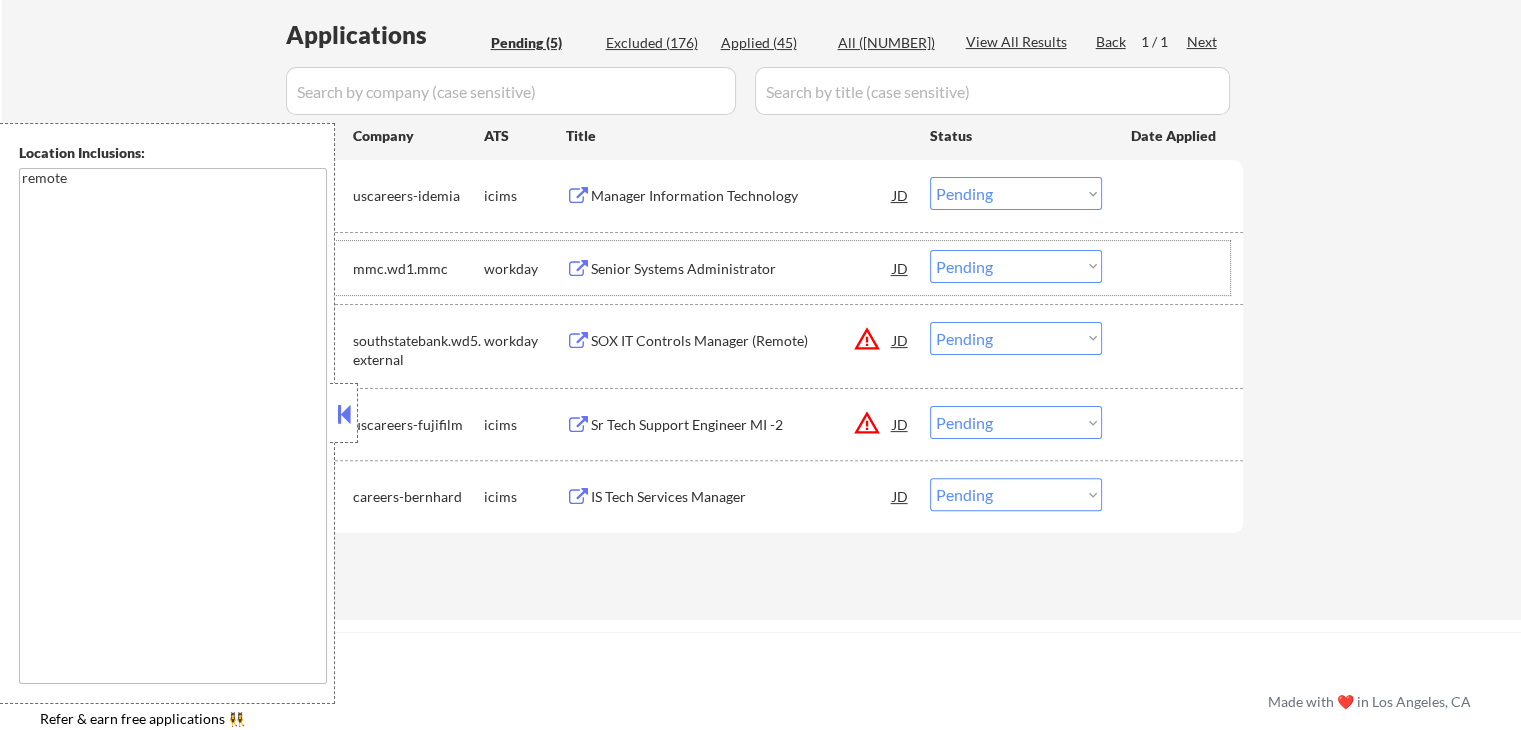 click on "#2 mmc.wd1.mmc workday Senior Systems Administrator JD warning_amber Choose an option... Pending Applied Excluded (Questions) Excluded (Expired) Excluded ([LOCATION]) Excluded (Bad Match) Excluded (Blocklist) Excluded (Salary) Excluded (Other)" at bounding box center [758, 268] 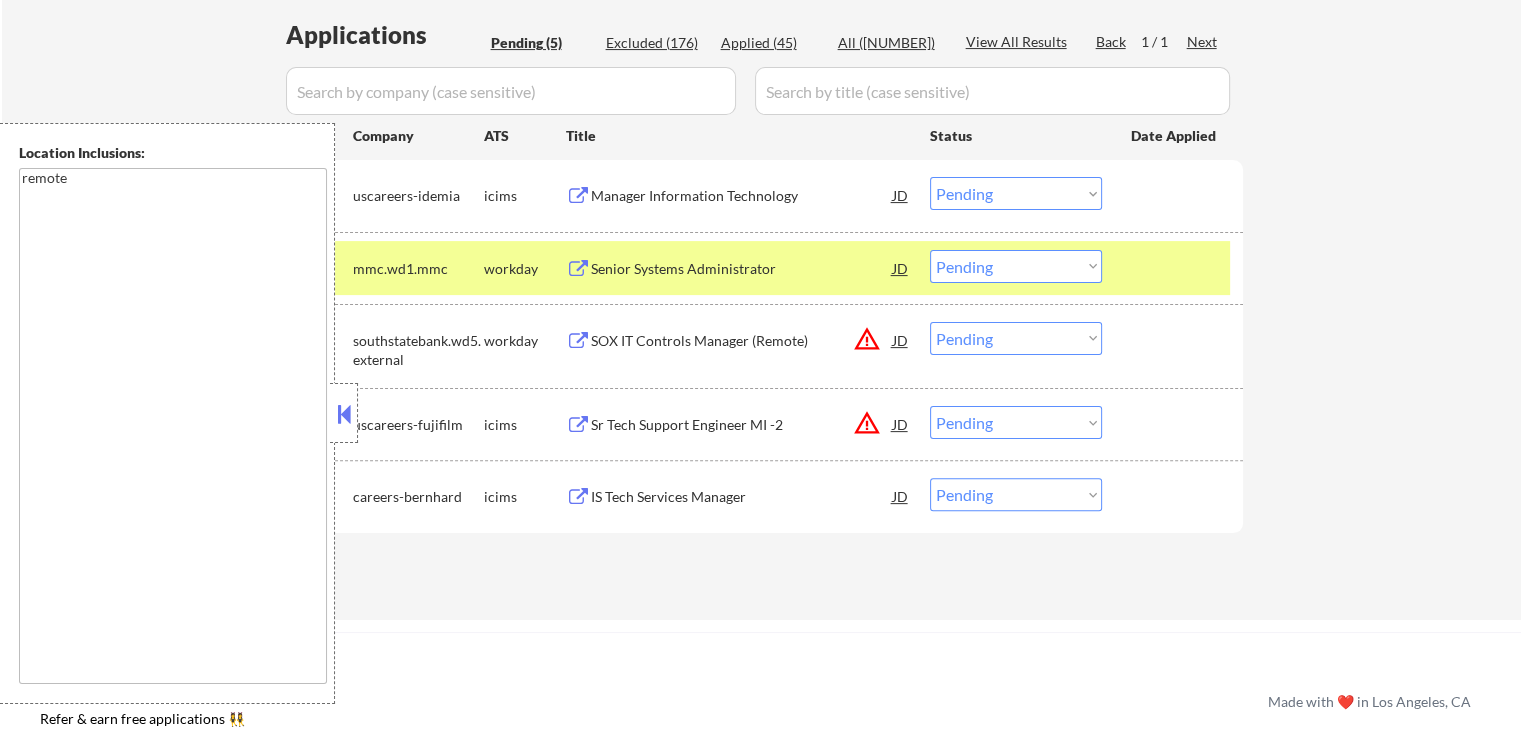 click on "Senior Systems Administrator" at bounding box center [742, 269] 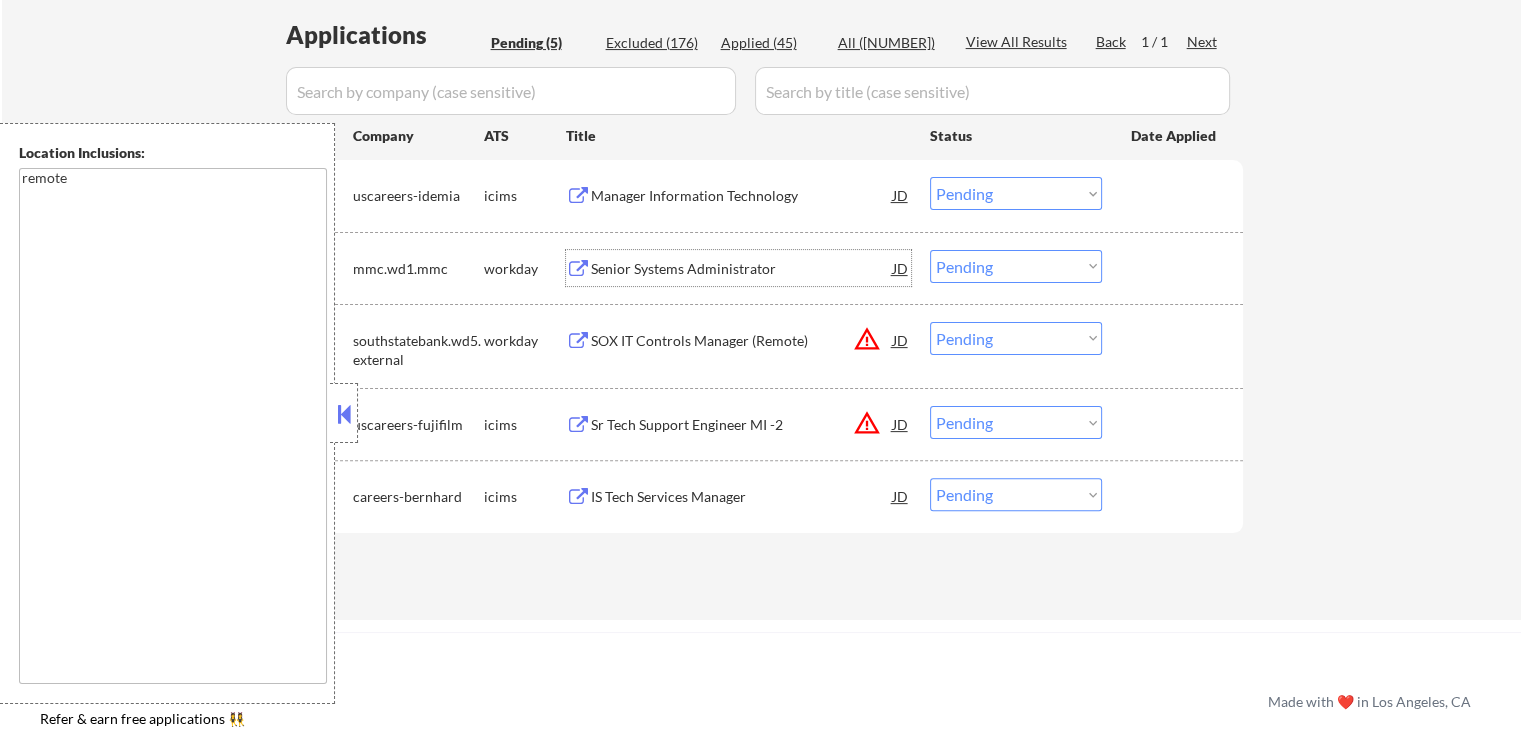 click on "Choose an option... Pending Applied Excluded (Questions) Excluded (Expired) Excluded (Location) Excluded (Bad Match) Excluded (Blocklist) Excluded (Salary) Excluded (Other)" at bounding box center (1016, 193) 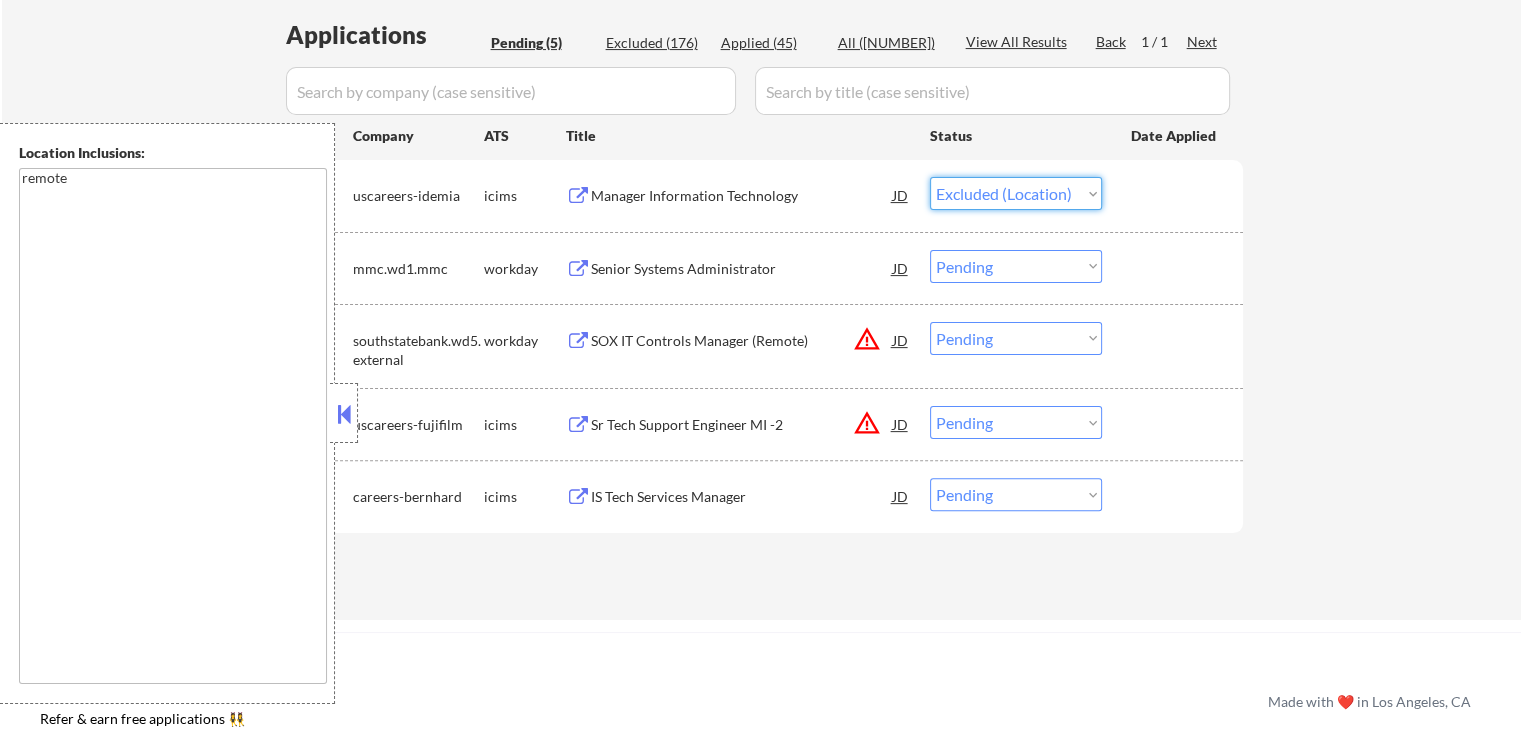 click on "Choose an option... Pending Applied Excluded (Questions) Excluded (Expired) Excluded (Location) Excluded (Bad Match) Excluded (Blocklist) Excluded (Salary) Excluded (Other)" at bounding box center [1016, 193] 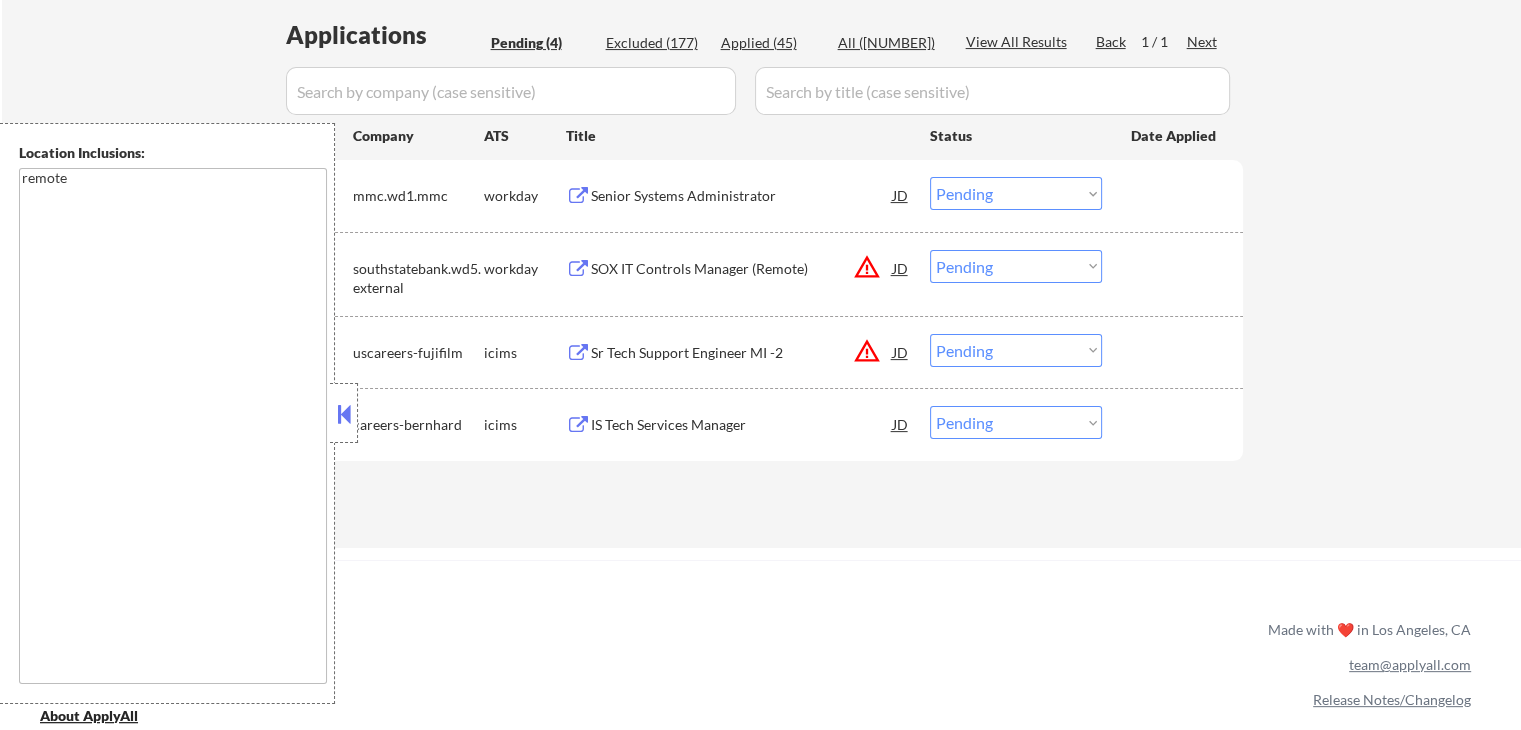 click on "SOX IT Controls Manager (Remote)" at bounding box center (742, 269) 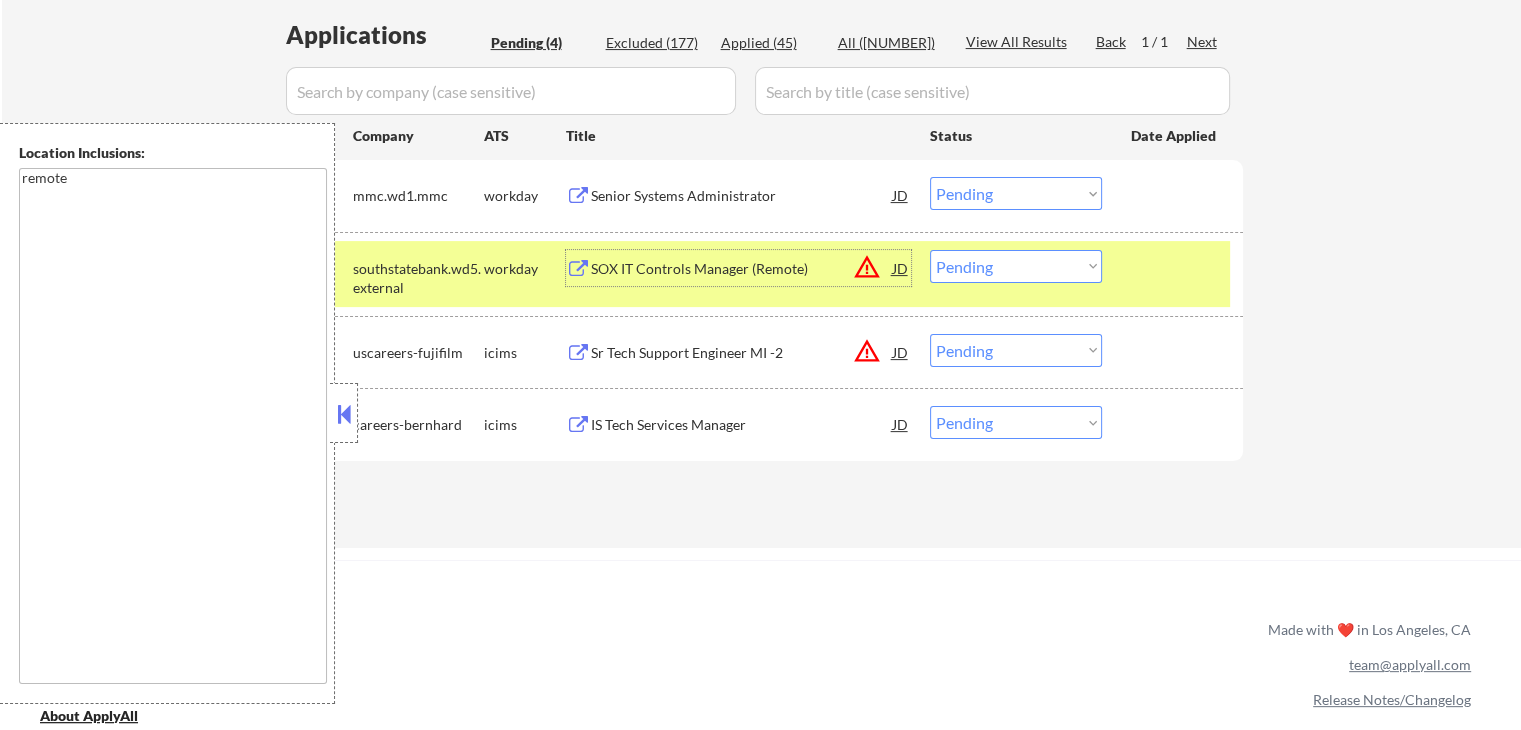 click on "Choose an option... Pending Applied Excluded (Questions) Excluded (Expired) Excluded (Location) Excluded (Bad Match) Excluded (Blocklist) Excluded (Salary) Excluded (Other)" at bounding box center (1016, 193) 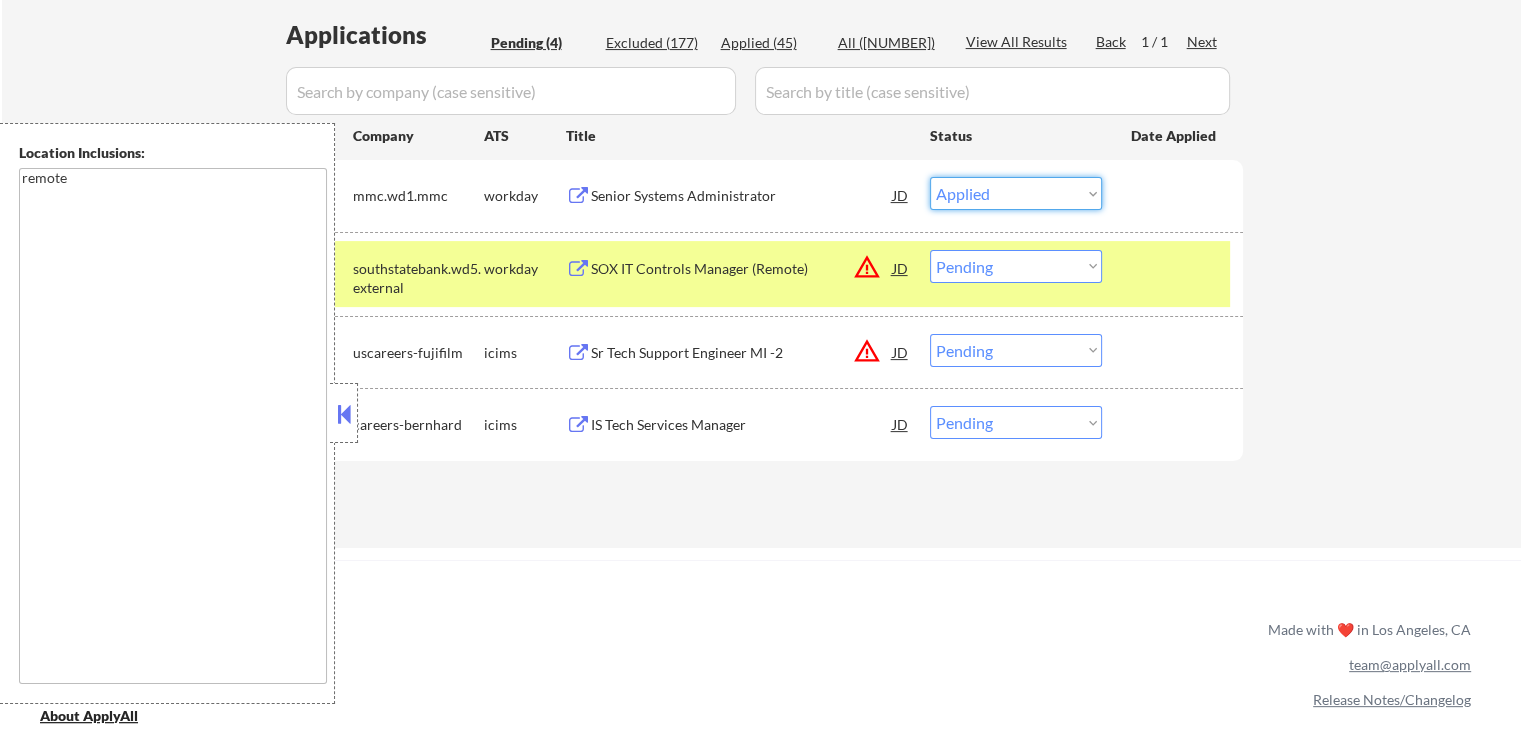 click on "Choose an option... Pending Applied Excluded (Questions) Excluded (Expired) Excluded (Location) Excluded (Bad Match) Excluded (Blocklist) Excluded (Salary) Excluded (Other)" at bounding box center [1016, 193] 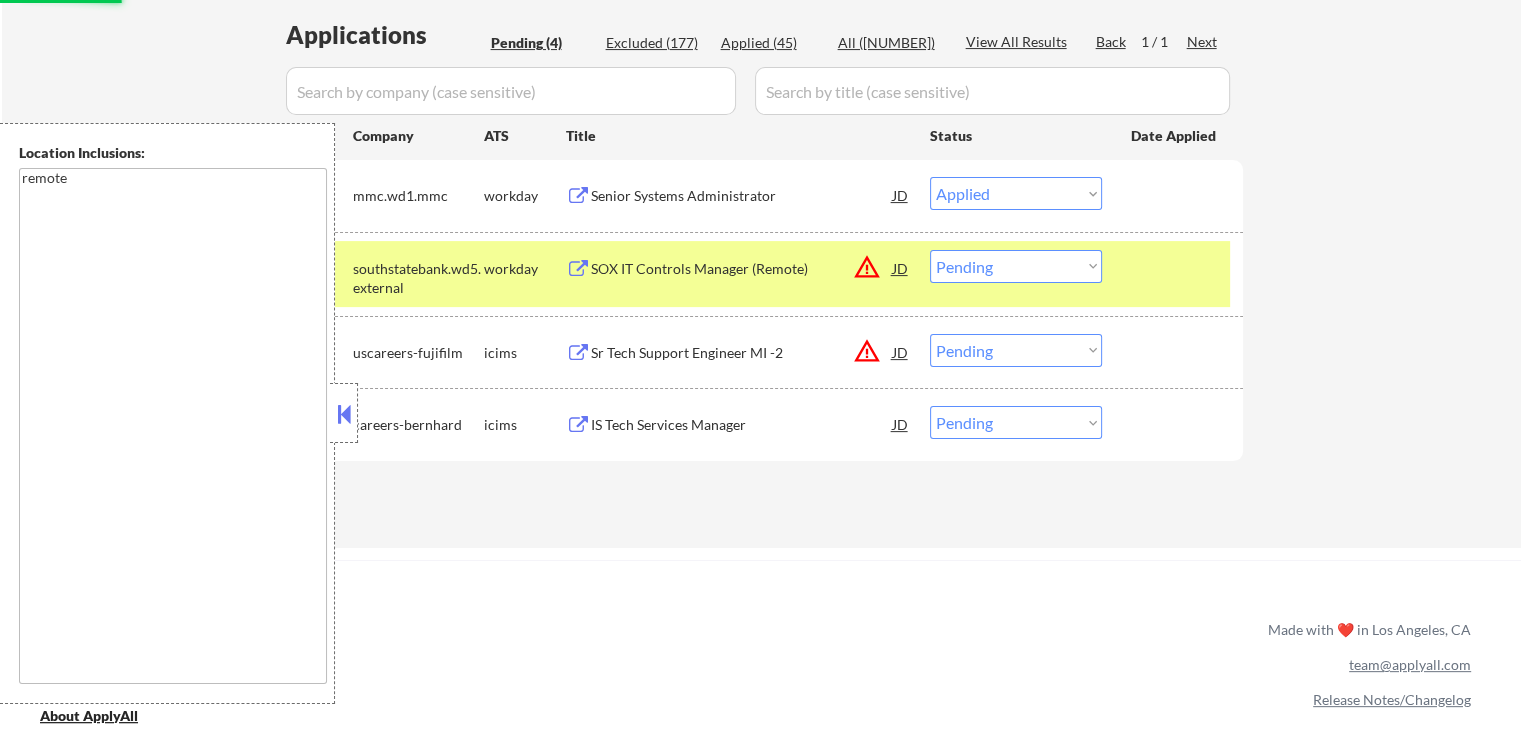 select on ""pending"" 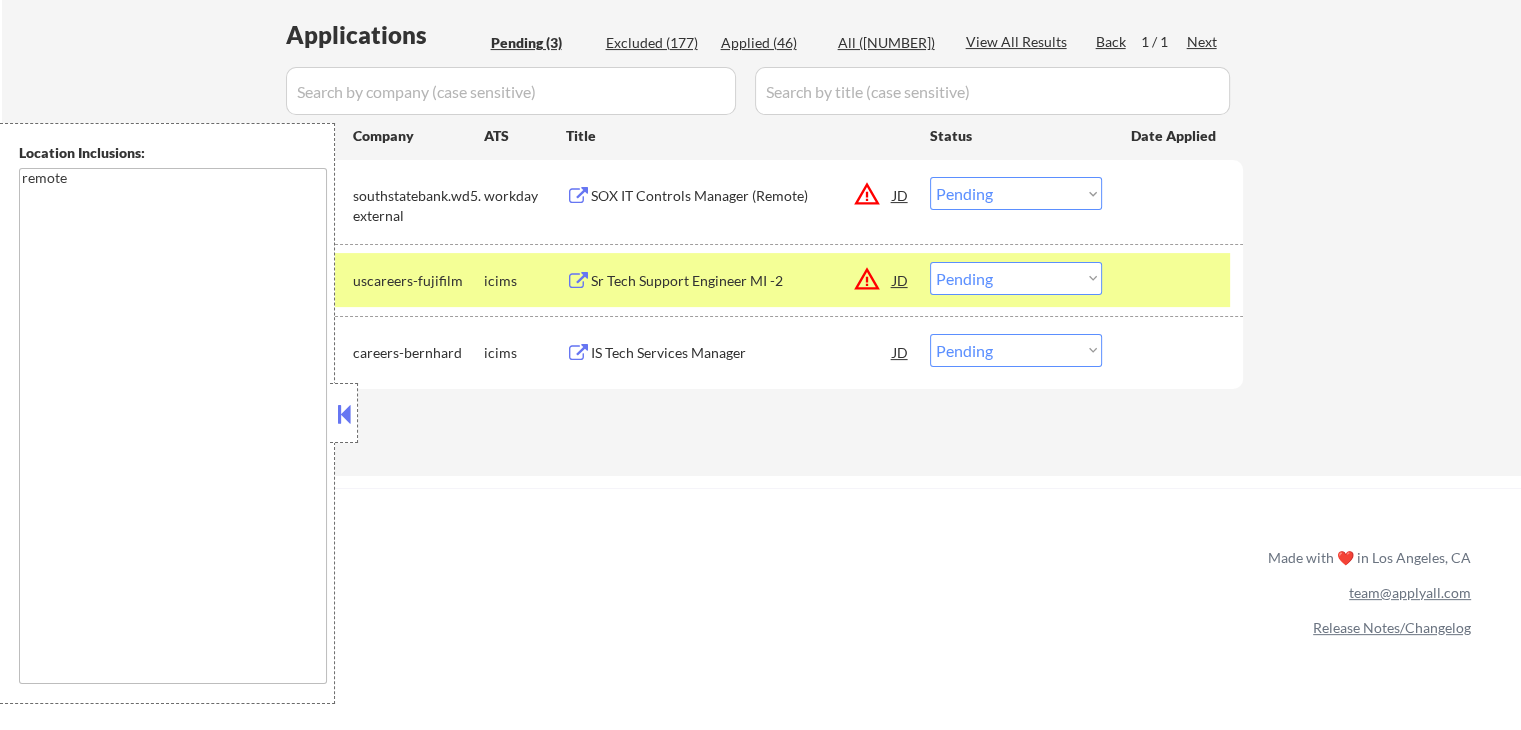 click on "Choose an option... Pending Applied Excluded (Questions) Excluded (Expired) Excluded (Location) Excluded (Bad Match) Excluded (Blocklist) Excluded (Salary) Excluded (Other)" at bounding box center [1016, 278] 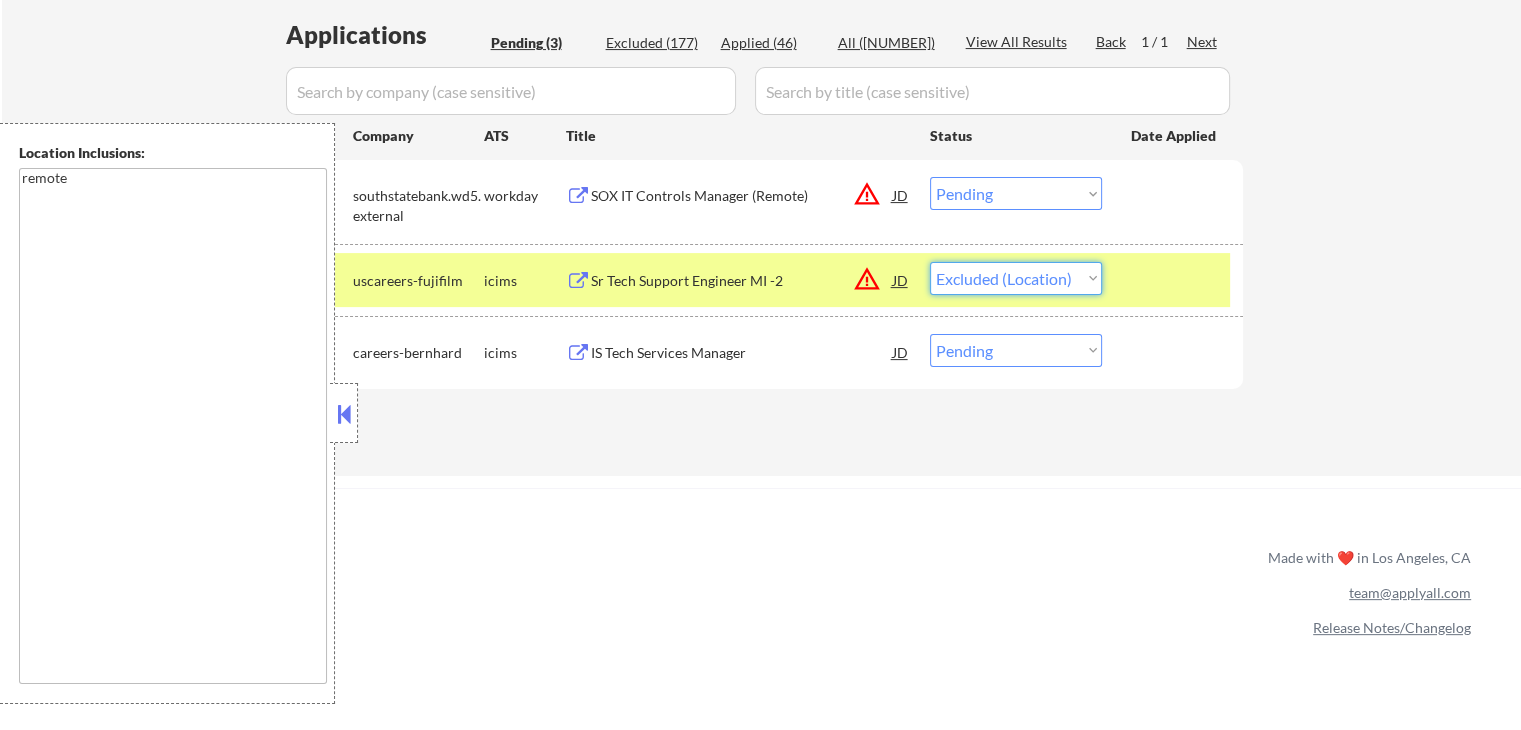 click on "Choose an option... Pending Applied Excluded (Questions) Excluded (Expired) Excluded (Location) Excluded (Bad Match) Excluded (Blocklist) Excluded (Salary) Excluded (Other)" at bounding box center [1016, 278] 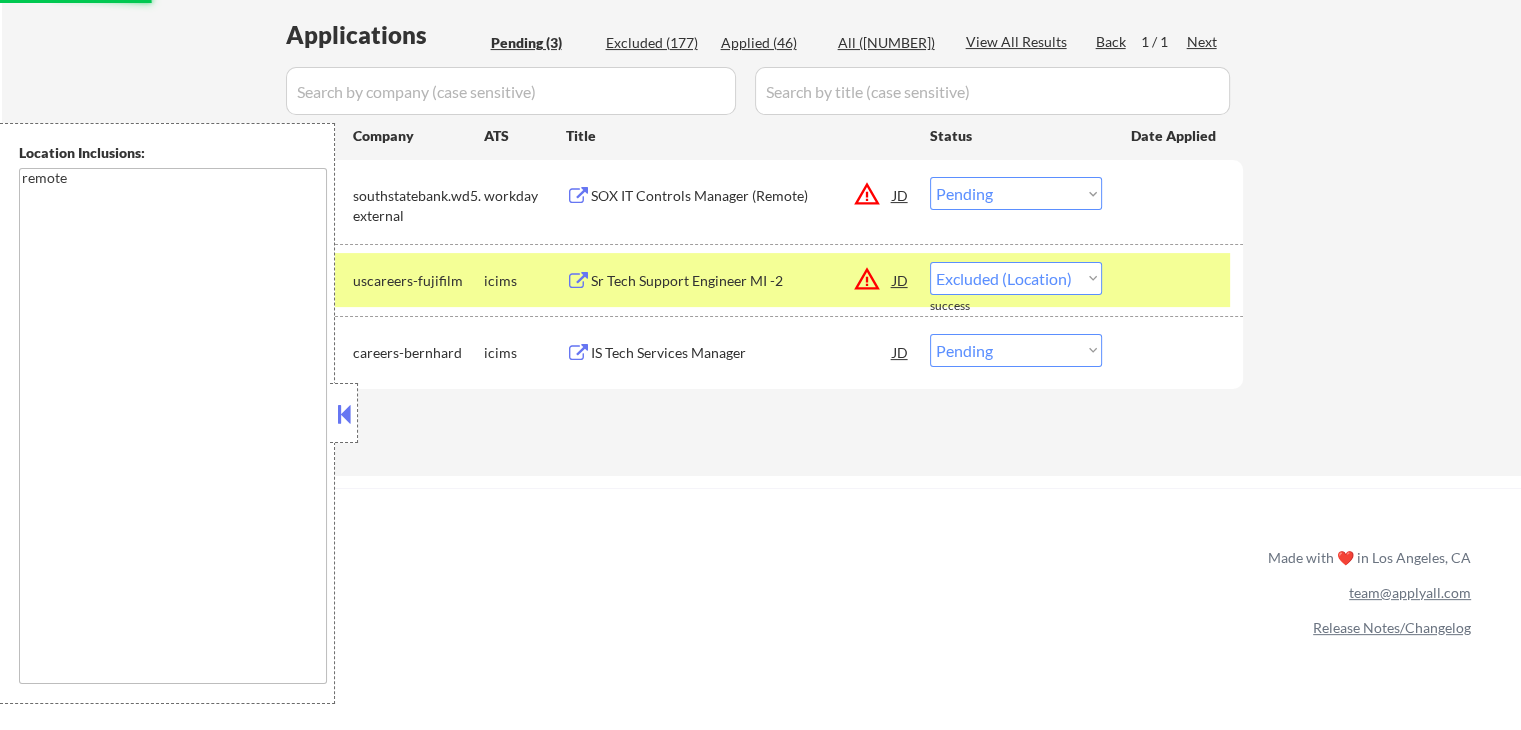select on ""pending"" 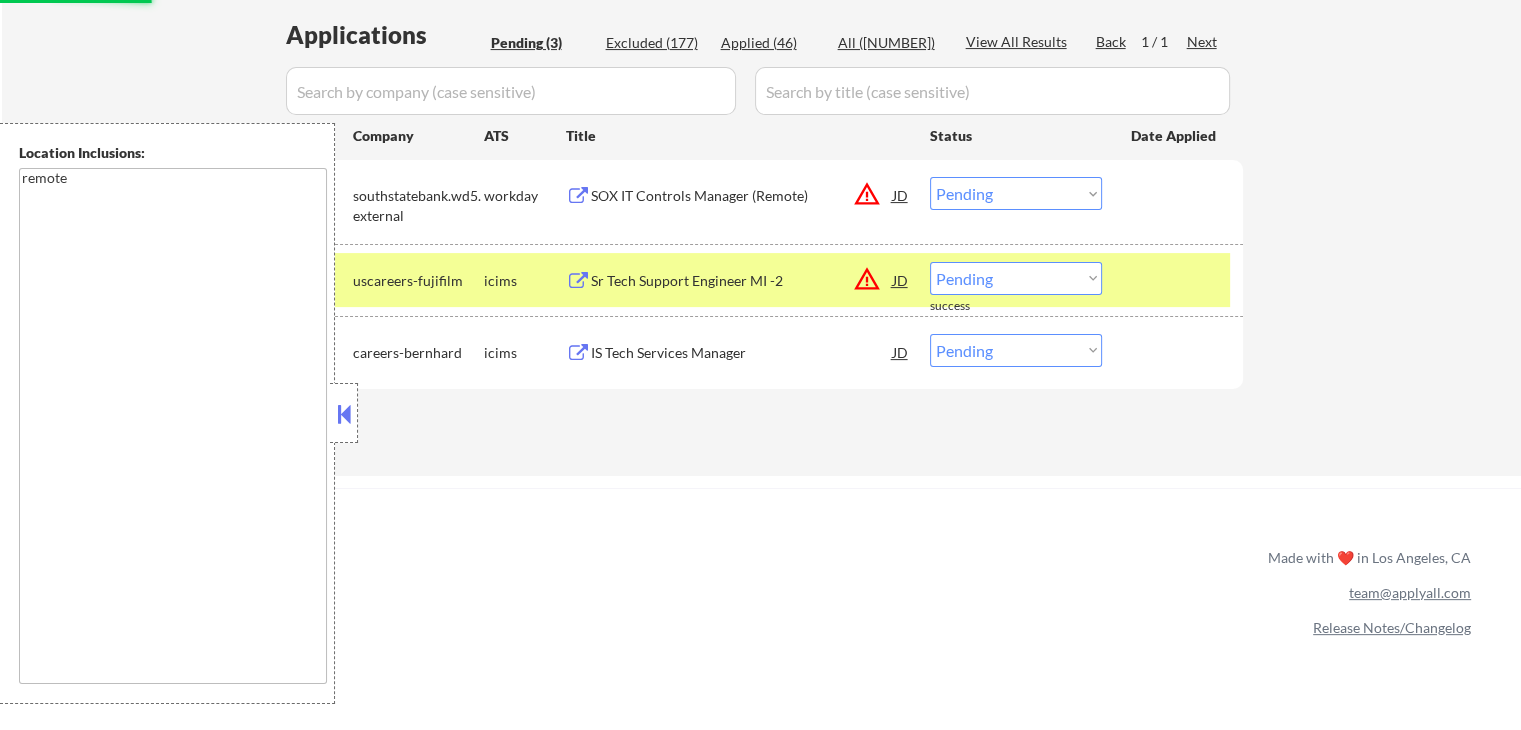 click on "Applications Pending ([NUMBER]) Excluded ([NUMBER]) Applied ([NUMBER]) All ([NUMBER]) View All Results Back 1 / 1
Next Company ATS Title Status Date Applied #1 southstatebank.wd5.external workday SOX IT Controls Manager (Remote) JD warning_amber Choose an option... Pending Applied Excluded (Questions) Excluded (Expired) Excluded ([LOCATION]) Excluded (Bad Match) Excluded (Blocklist) Excluded (Salary) Excluded (Other) success #2 uscareers-fujifilm icims Sr Tech Support Engineer MI -2 JD warning_amber Choose an option... Pending Applied Excluded (Questions) Excluded (Expired) Excluded ([LOCATION]) Excluded (Bad Match) Excluded (Blocklist) Excluded (Salary) Excluded (Other) success #3 careers-bernhard icims IS Tech Services Manager JD warning_amber Choose an option... Pending Applied Excluded (Questions) Excluded (Expired) Excluded ([LOCATION]) Excluded (Bad Match) Excluded (Blocklist) Excluded (Salary) Excluded (Other) #4 careers-bernhard icims IS Tech Services Manager JD warning_amber Choose an option... Pending Applied Excluded (Salary)" at bounding box center (761, 227) 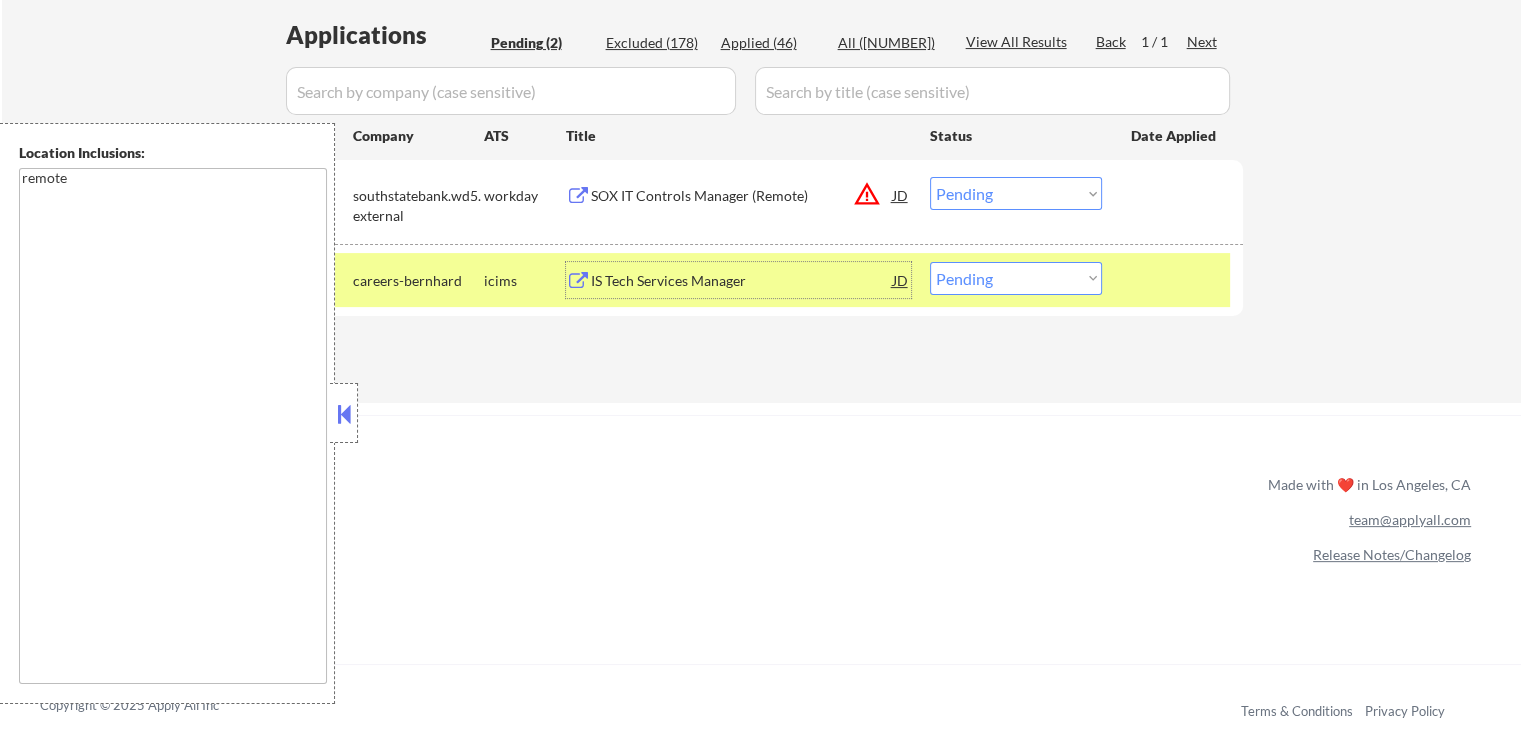 click on "IS Tech Services Manager" at bounding box center (742, 281) 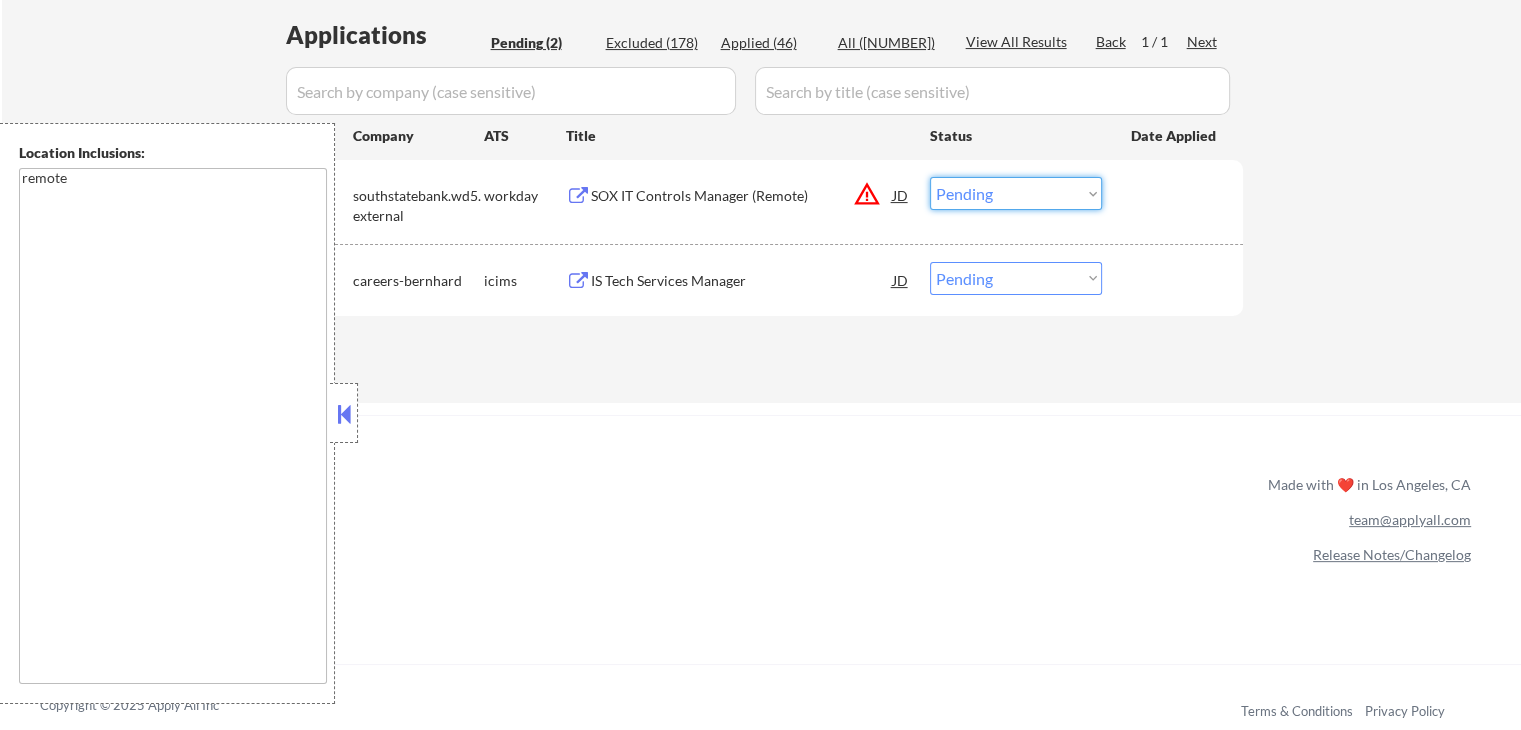 click on "Choose an option... Pending Applied Excluded (Questions) Excluded (Expired) Excluded (Location) Excluded (Bad Match) Excluded (Blocklist) Excluded (Salary) Excluded (Other)" at bounding box center [1016, 193] 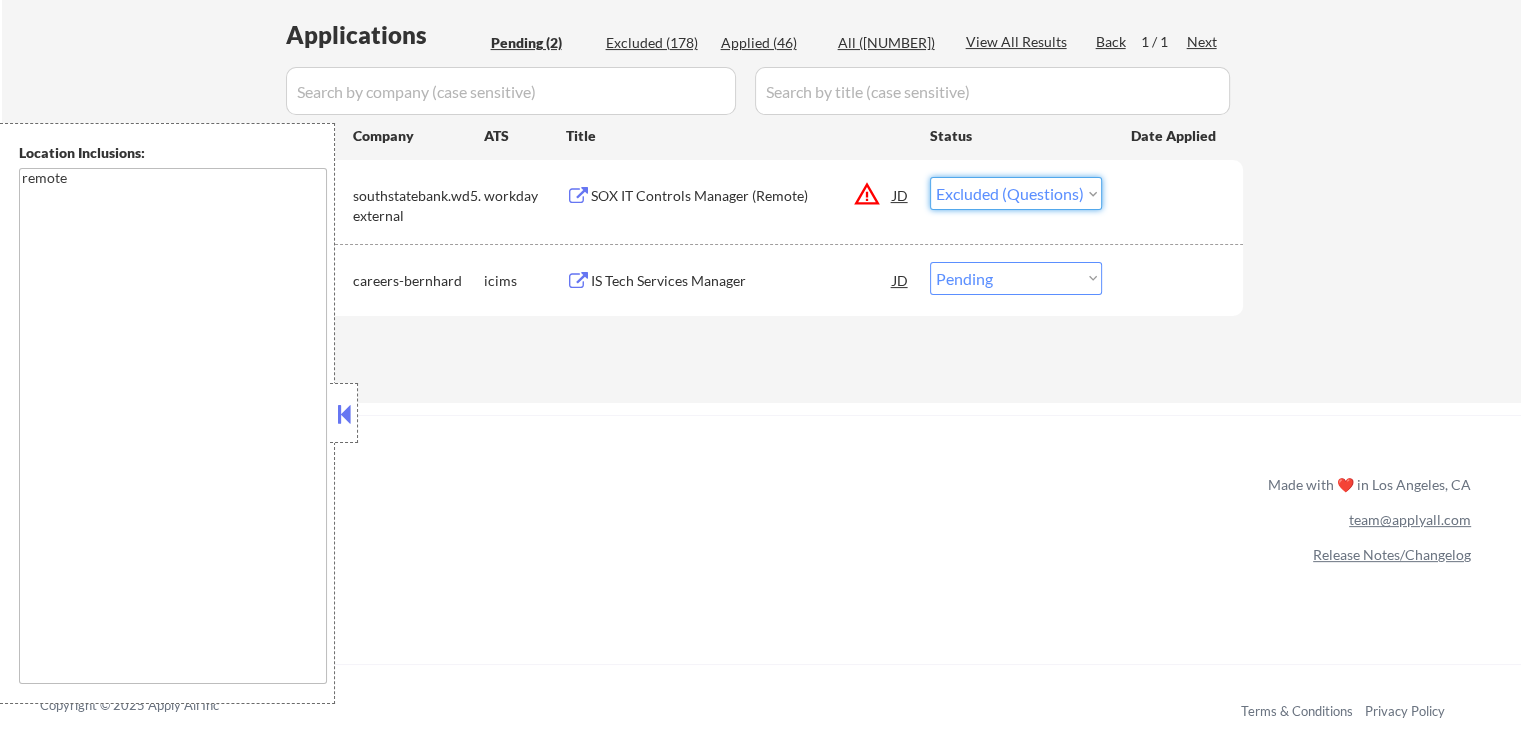 click on "Choose an option... Pending Applied Excluded (Questions) Excluded (Expired) Excluded (Location) Excluded (Bad Match) Excluded (Blocklist) Excluded (Salary) Excluded (Other)" at bounding box center [1016, 193] 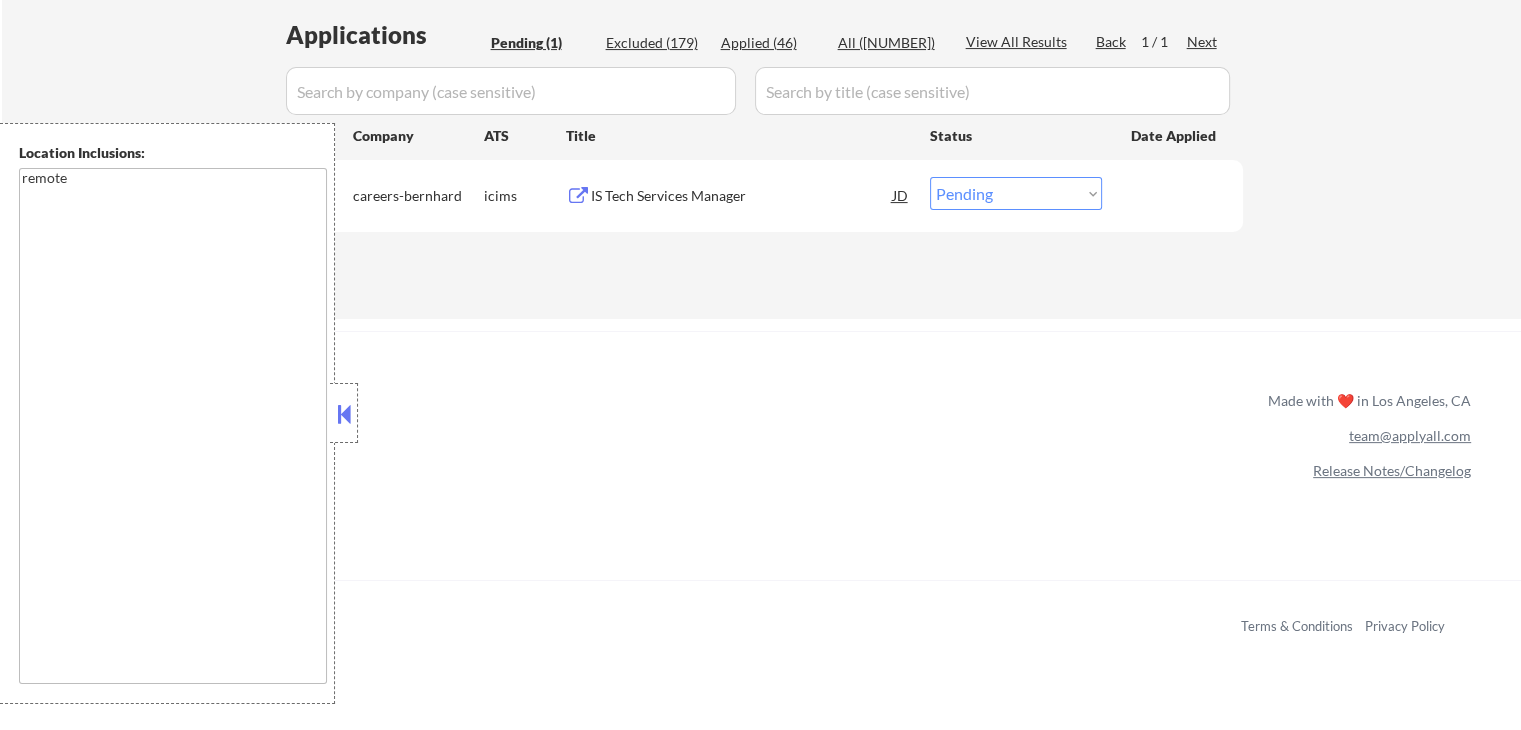 drag, startPoint x: 1016, startPoint y: 165, endPoint x: 1032, endPoint y: 203, distance: 41.231056 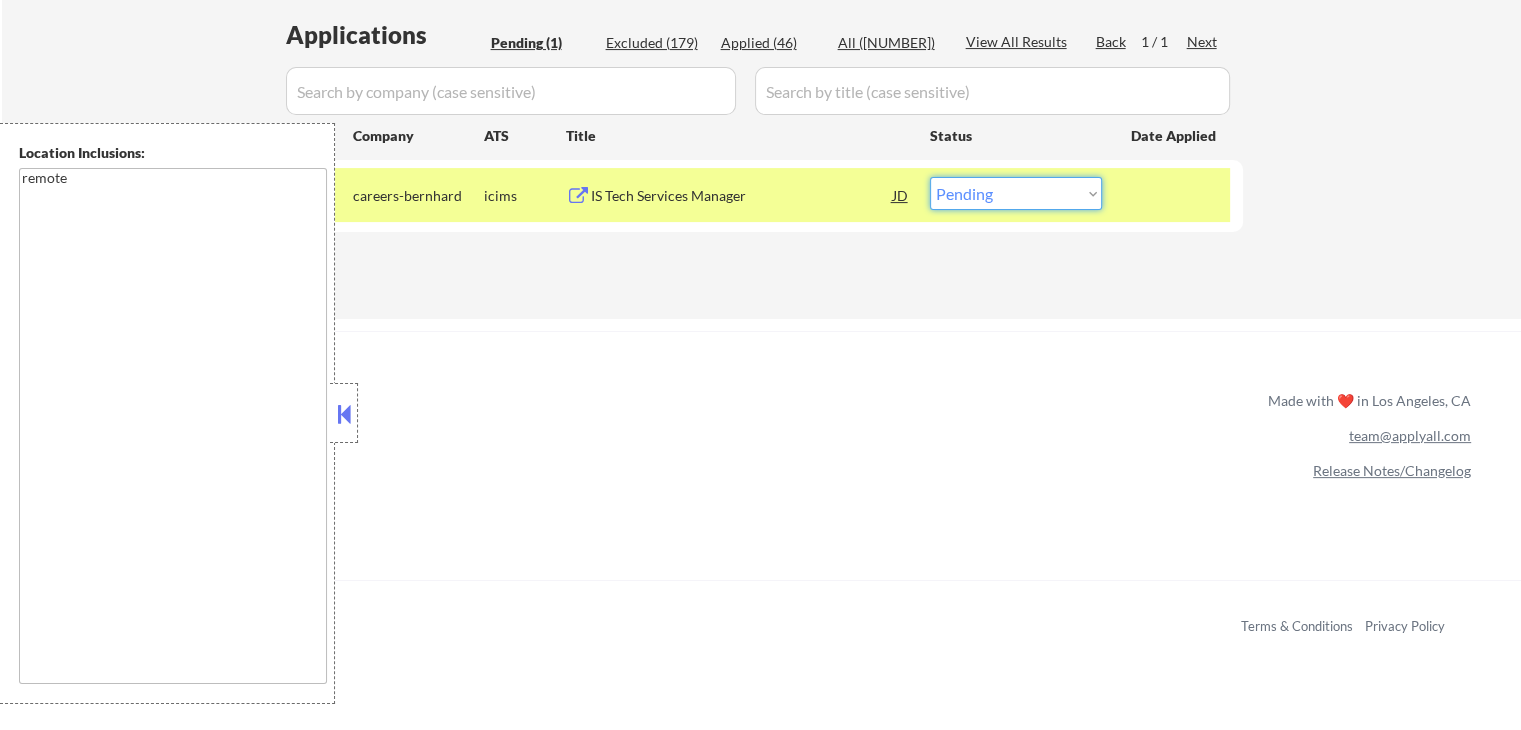 select on ""excluded__location_"" 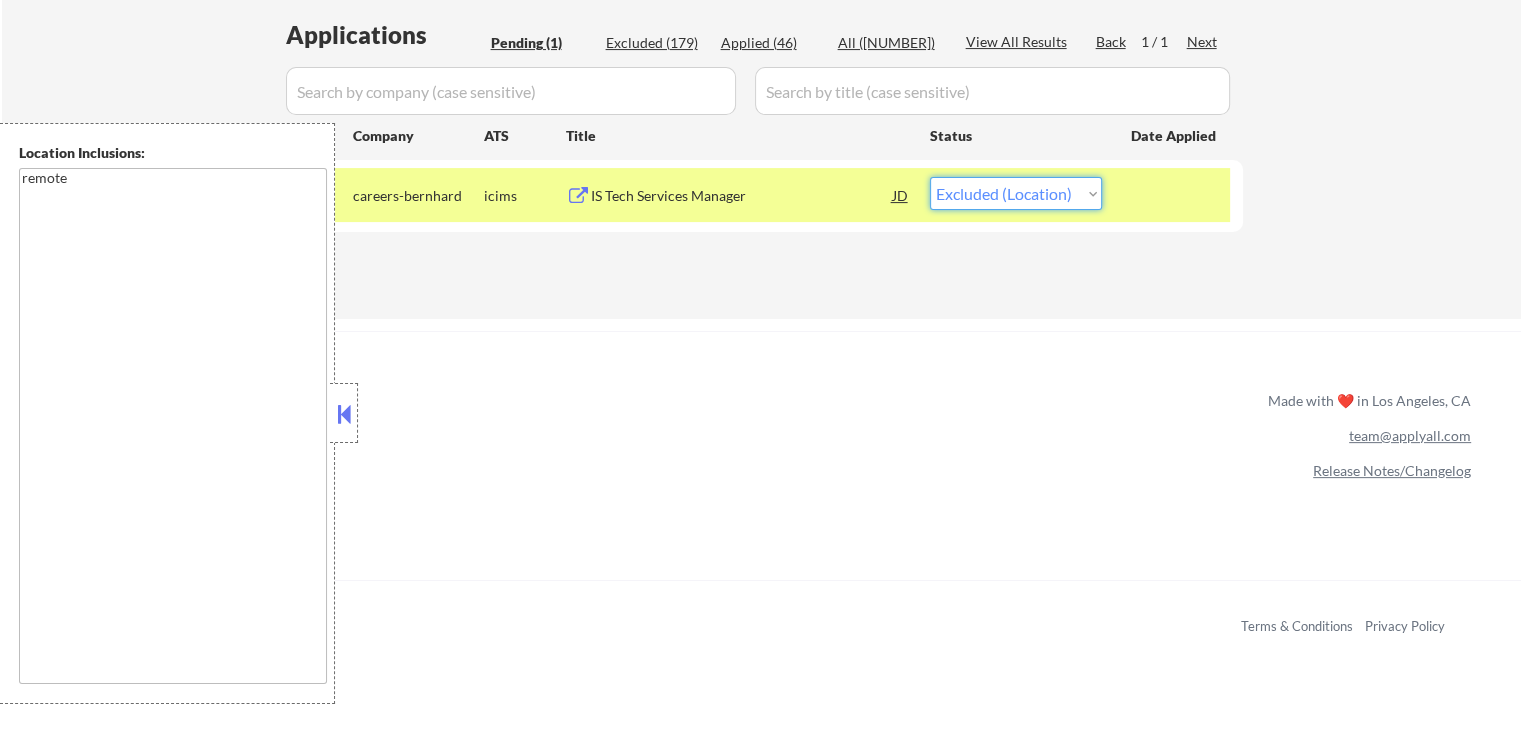 click on "Choose an option... Pending Applied Excluded (Questions) Excluded (Expired) Excluded (Location) Excluded (Bad Match) Excluded (Blocklist) Excluded (Salary) Excluded (Other)" at bounding box center [1016, 193] 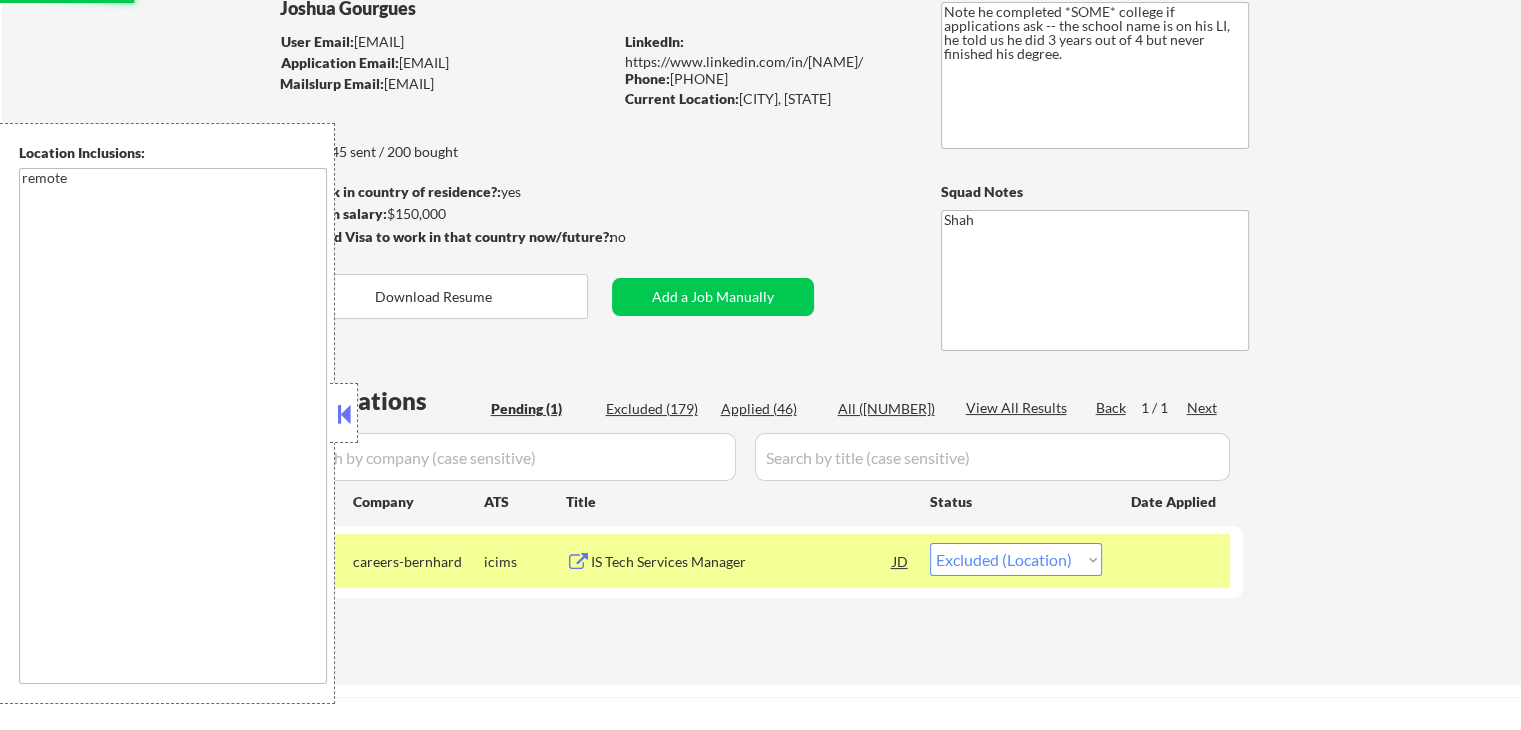 scroll, scrollTop: 100, scrollLeft: 0, axis: vertical 